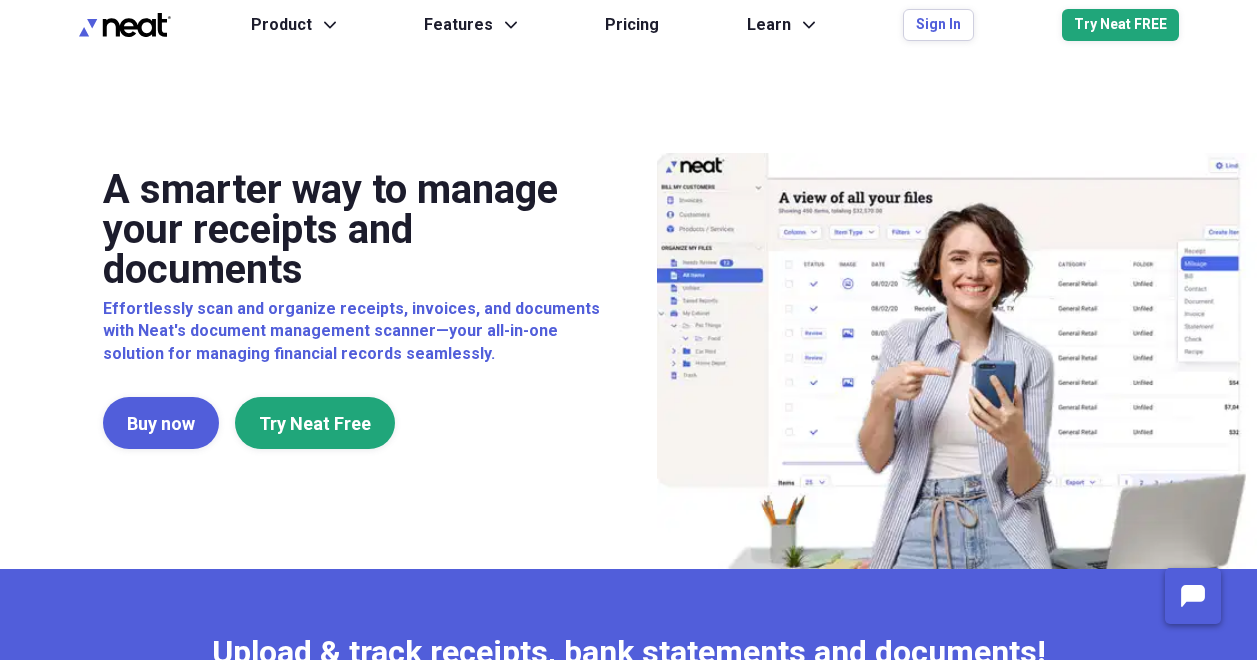 scroll, scrollTop: 0, scrollLeft: 0, axis: both 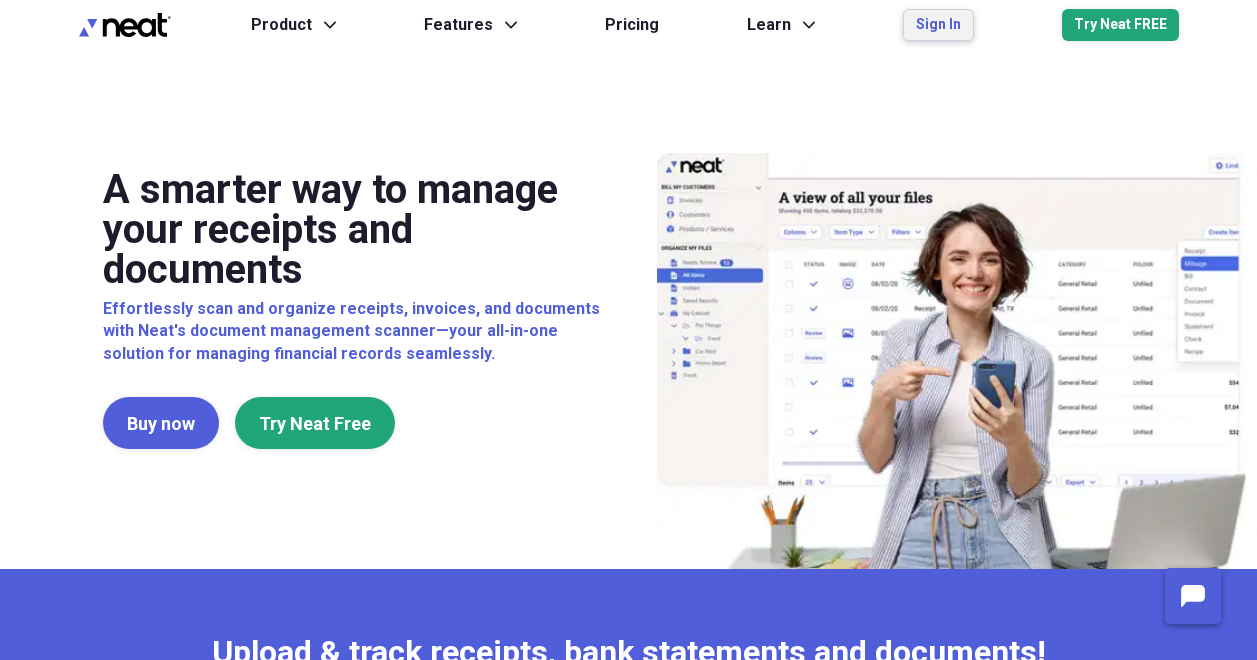 click on "Sign In" at bounding box center (938, 25) 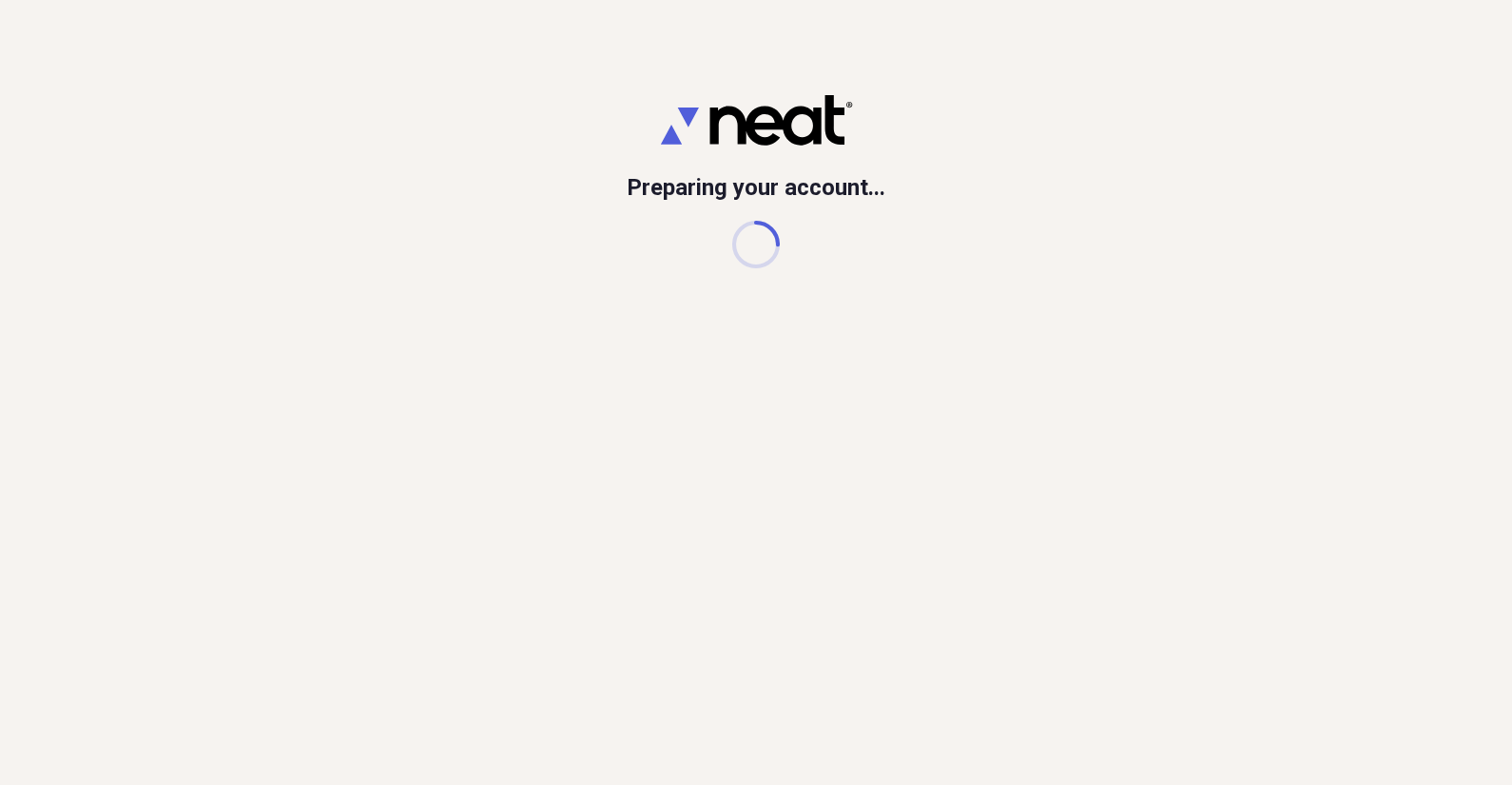 scroll, scrollTop: 0, scrollLeft: 0, axis: both 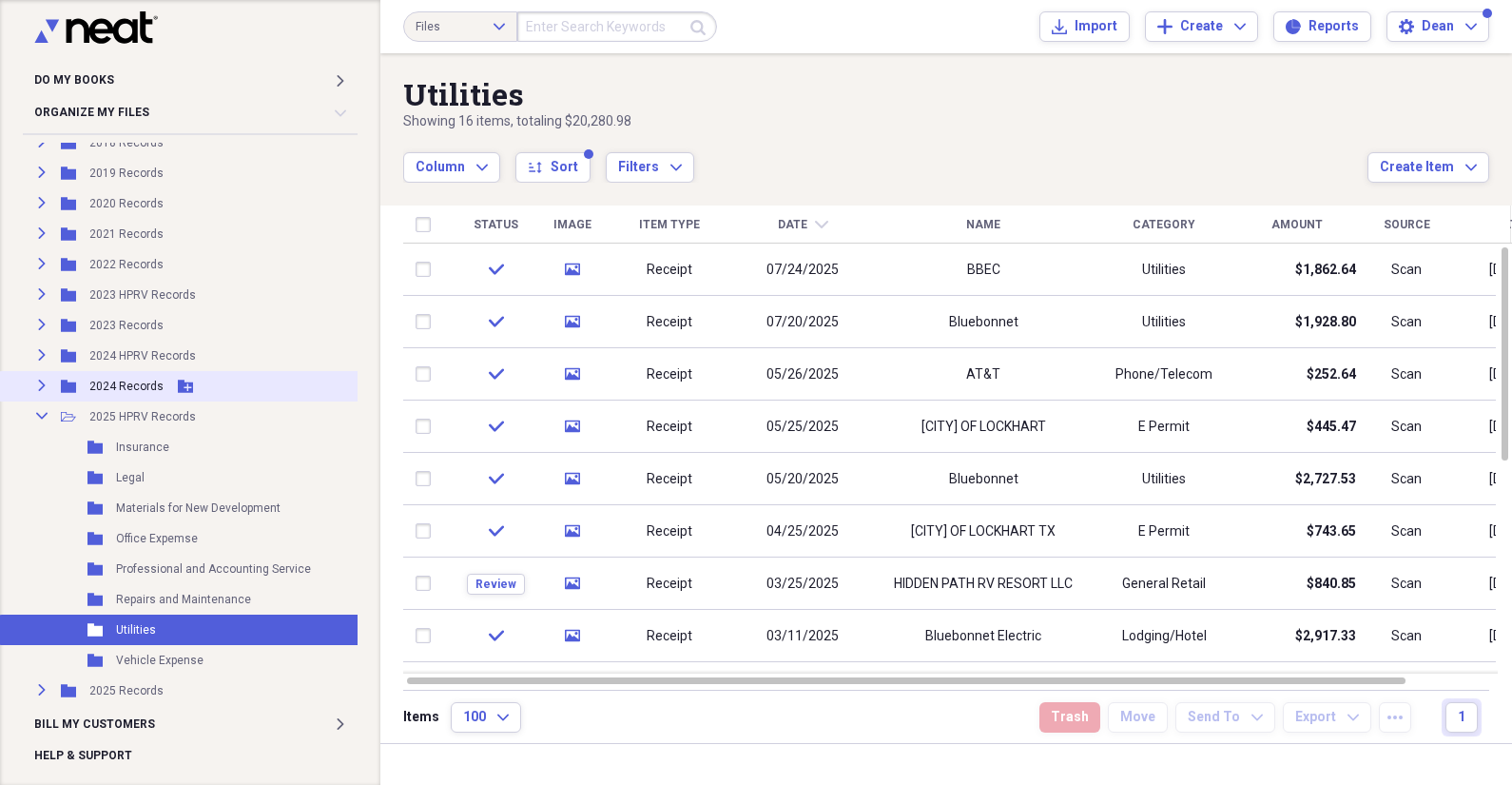 click on "2024 Records" at bounding box center [126, 386] 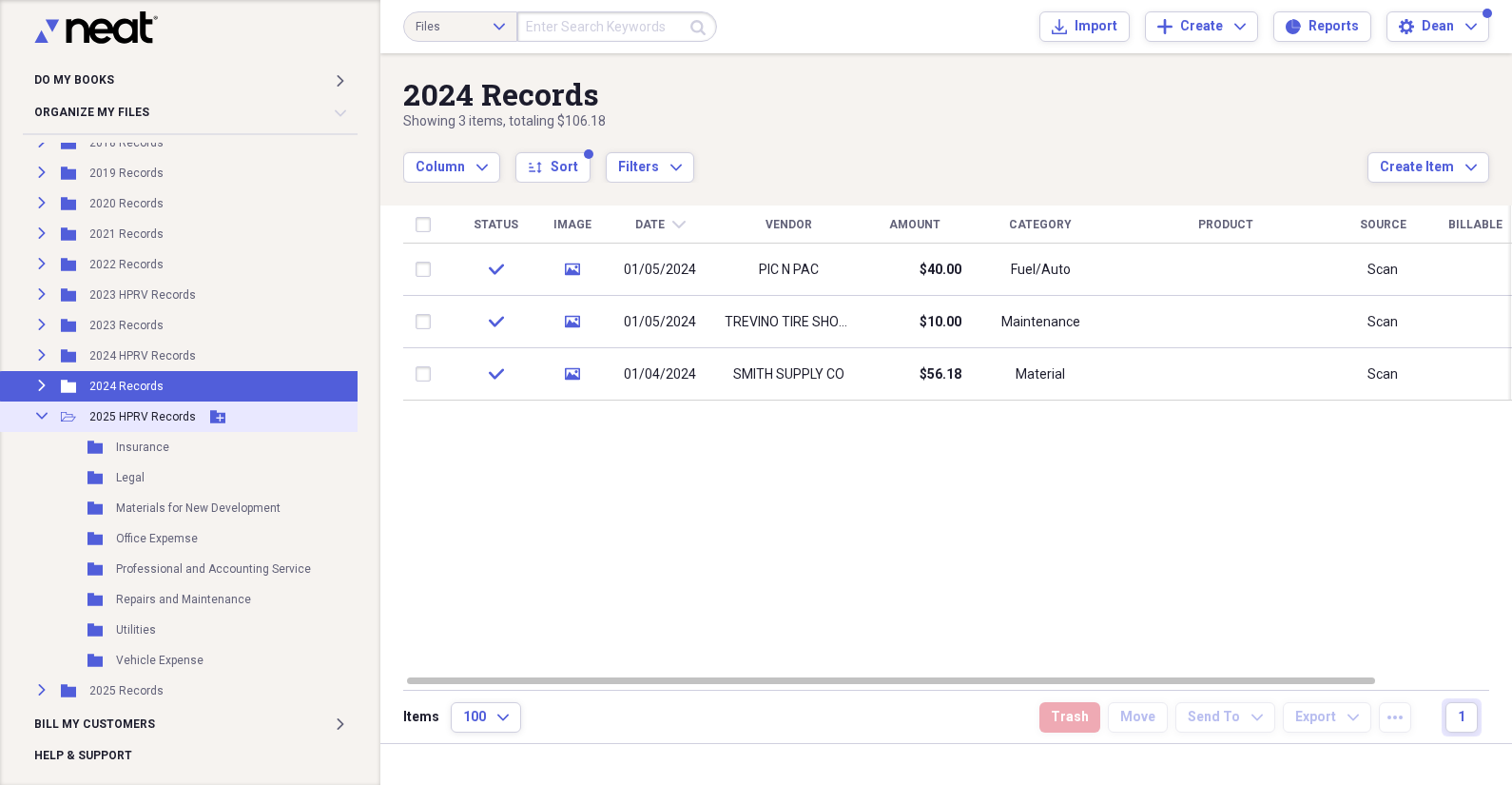 click on "Collapse" 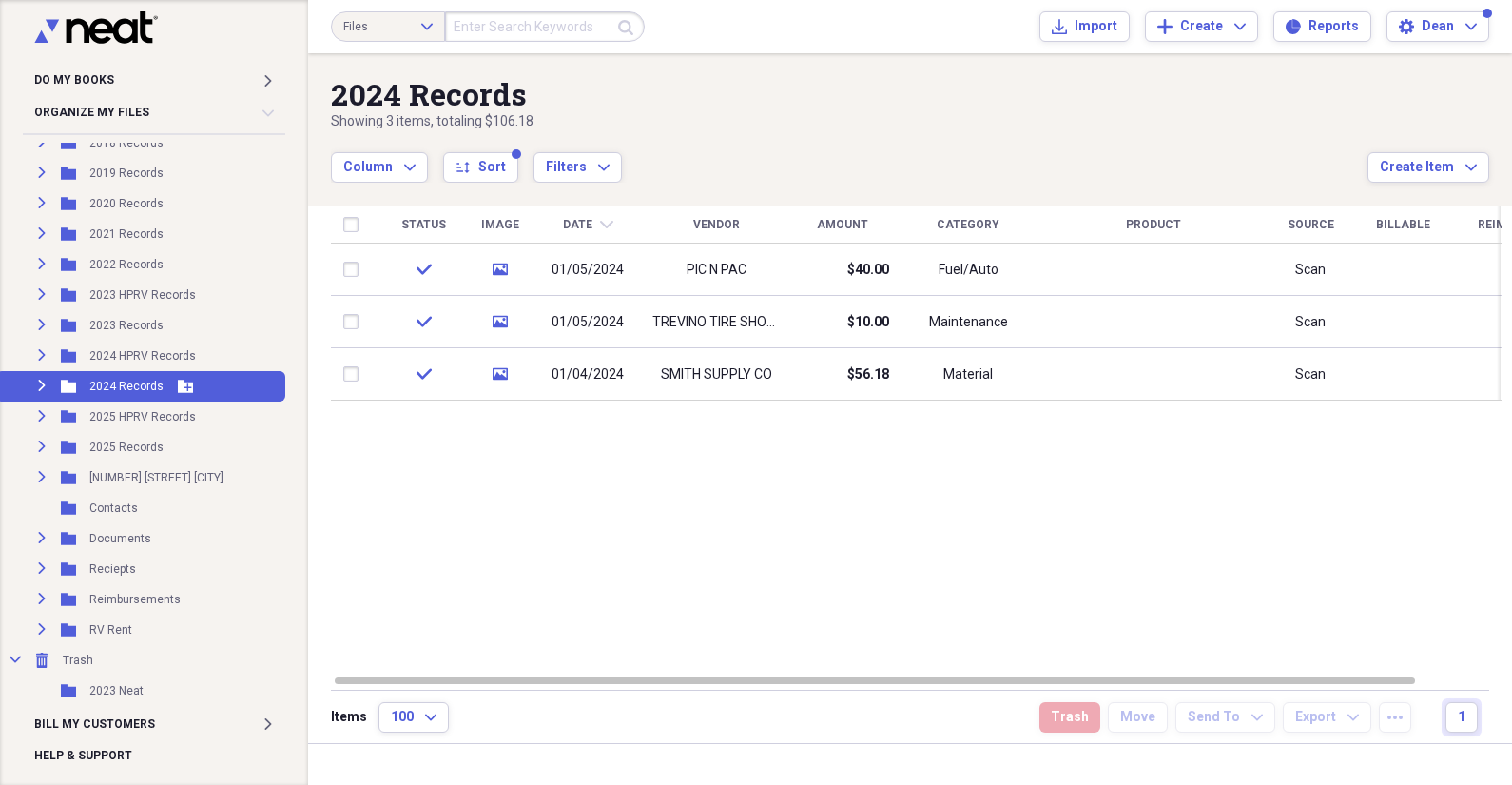 click 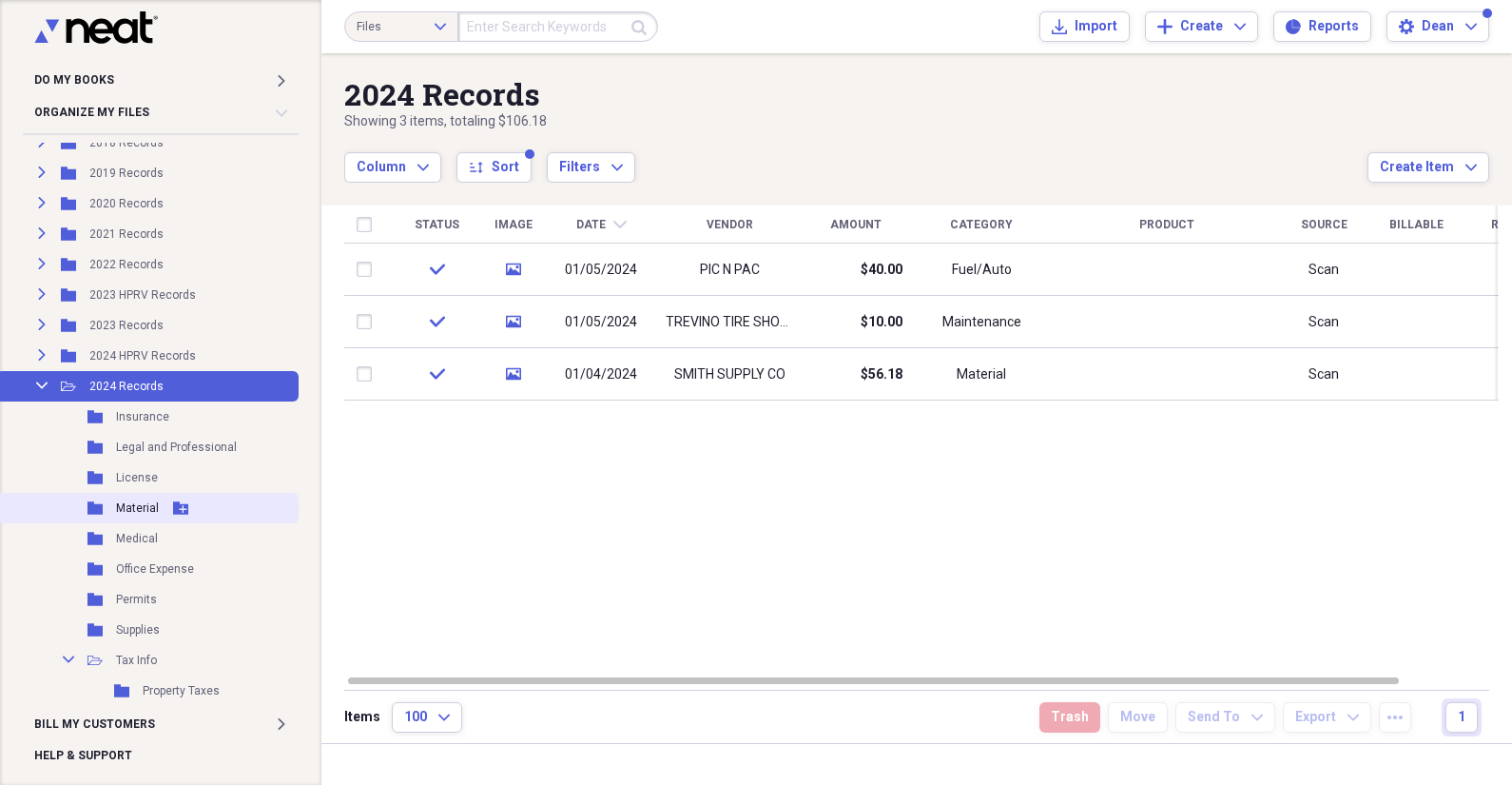 click on "Material" at bounding box center [137, 508] 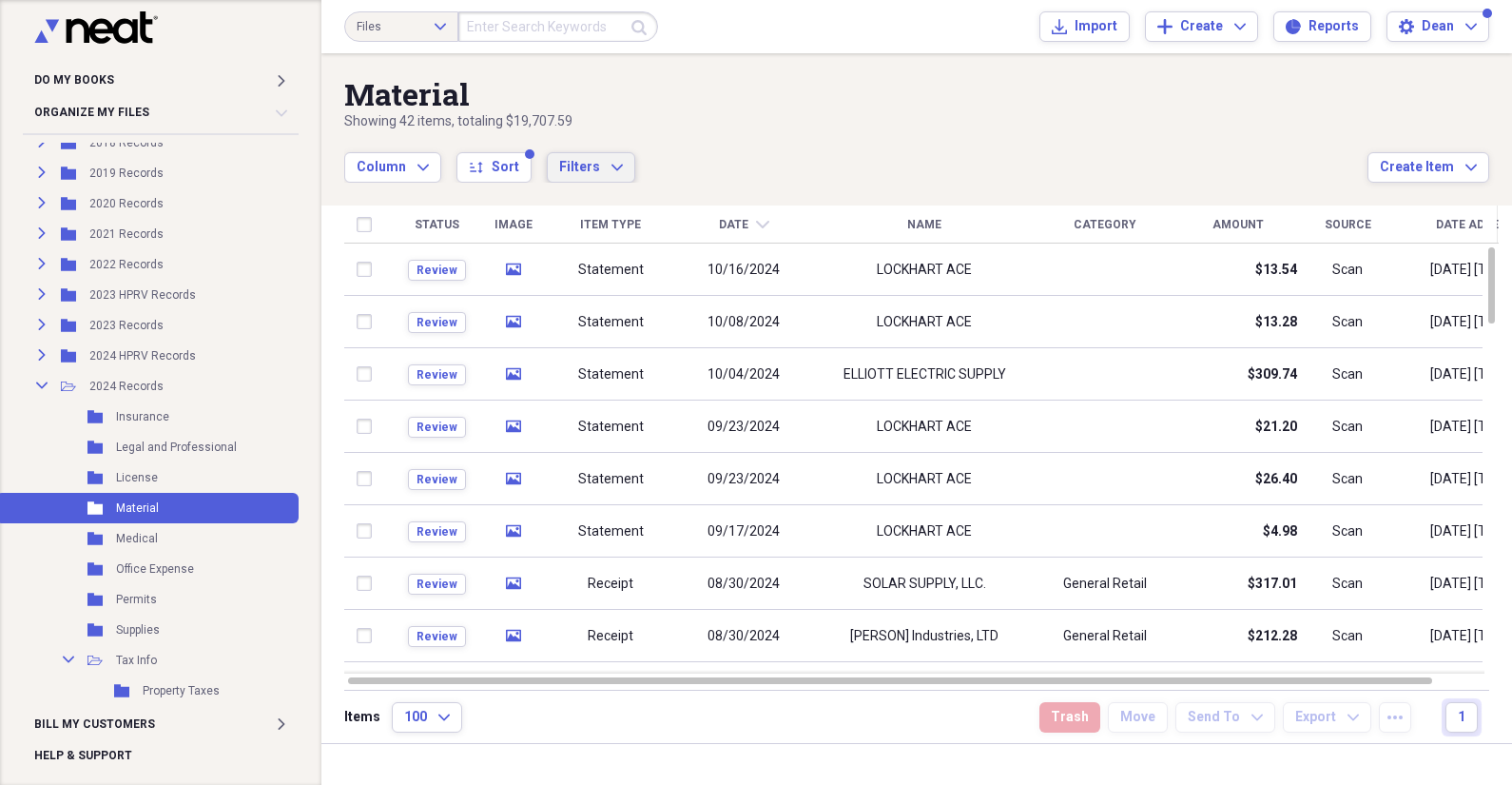 click on "Expand" 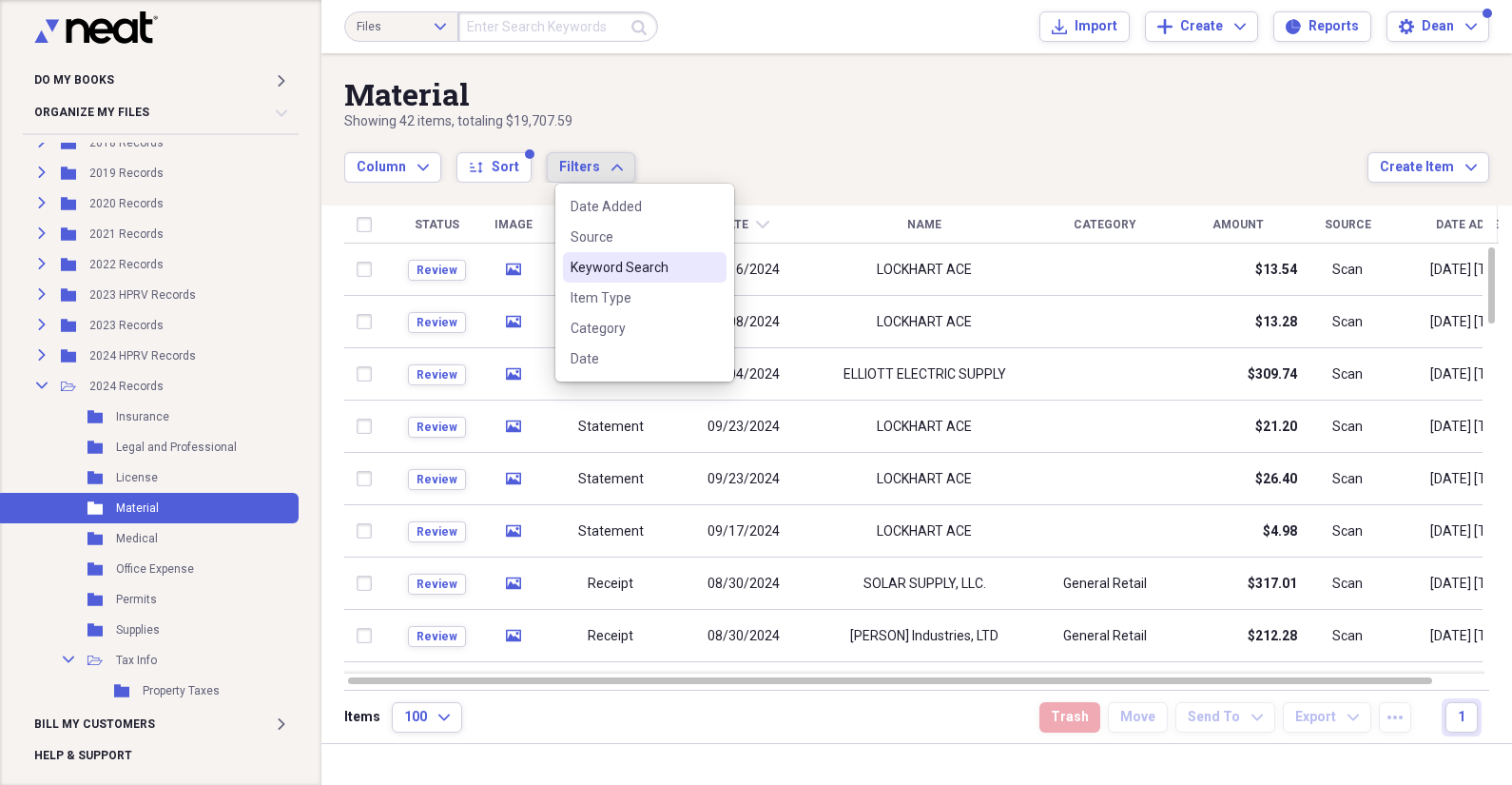 click on "Keyword Search" at bounding box center [633, 267] 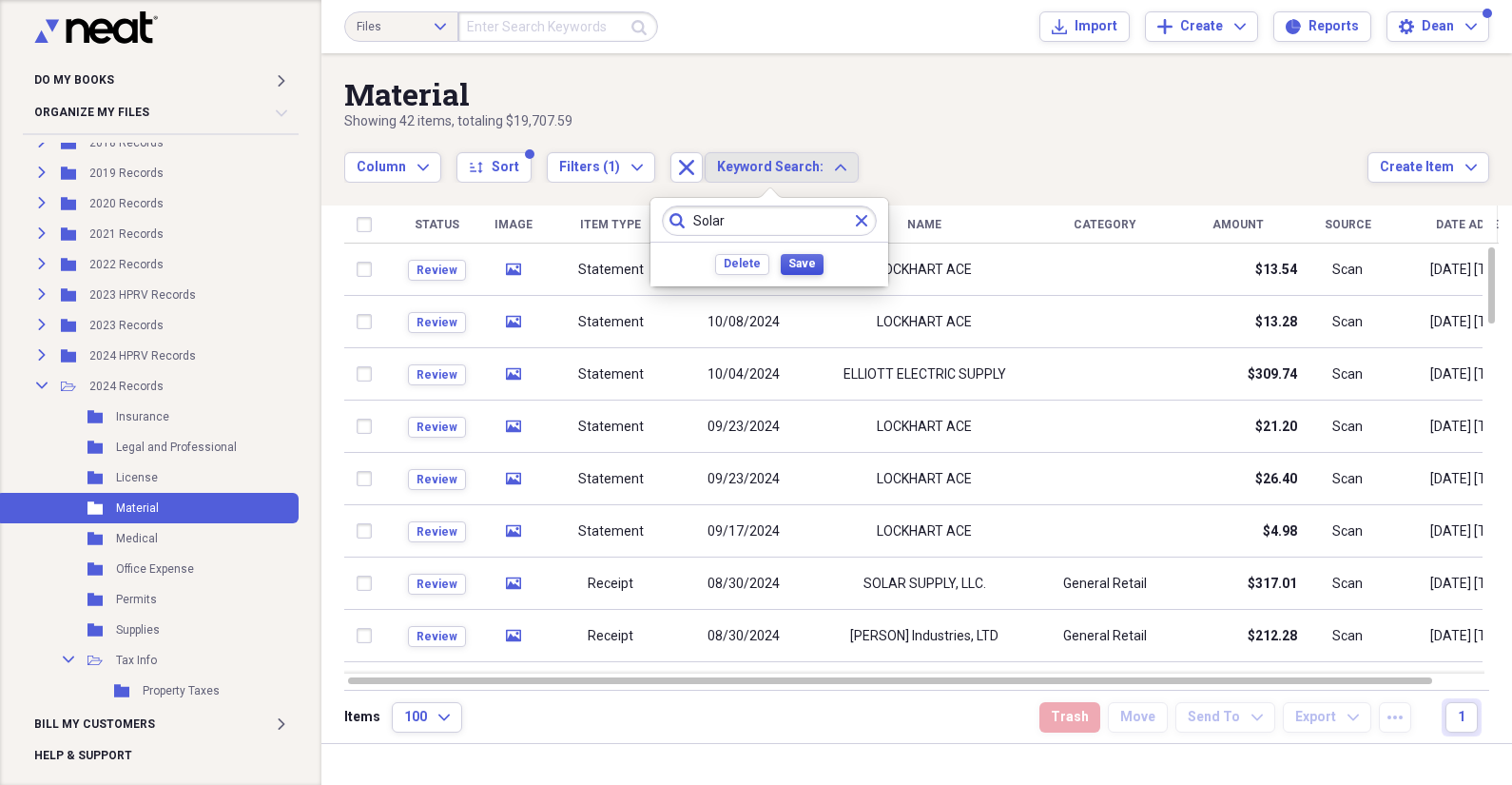 type on "Solar" 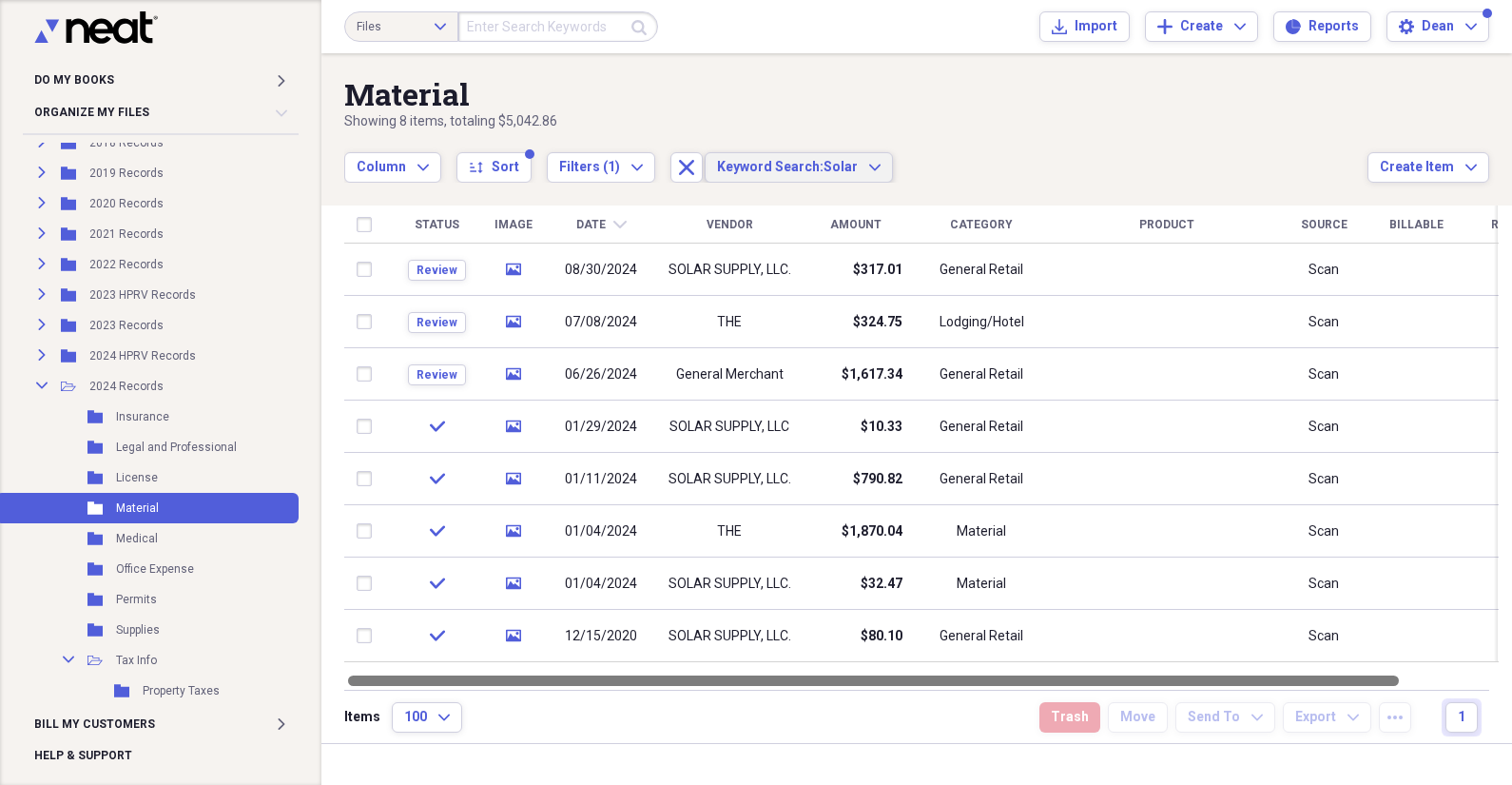 drag, startPoint x: 894, startPoint y: 678, endPoint x: 870, endPoint y: 671, distance: 25 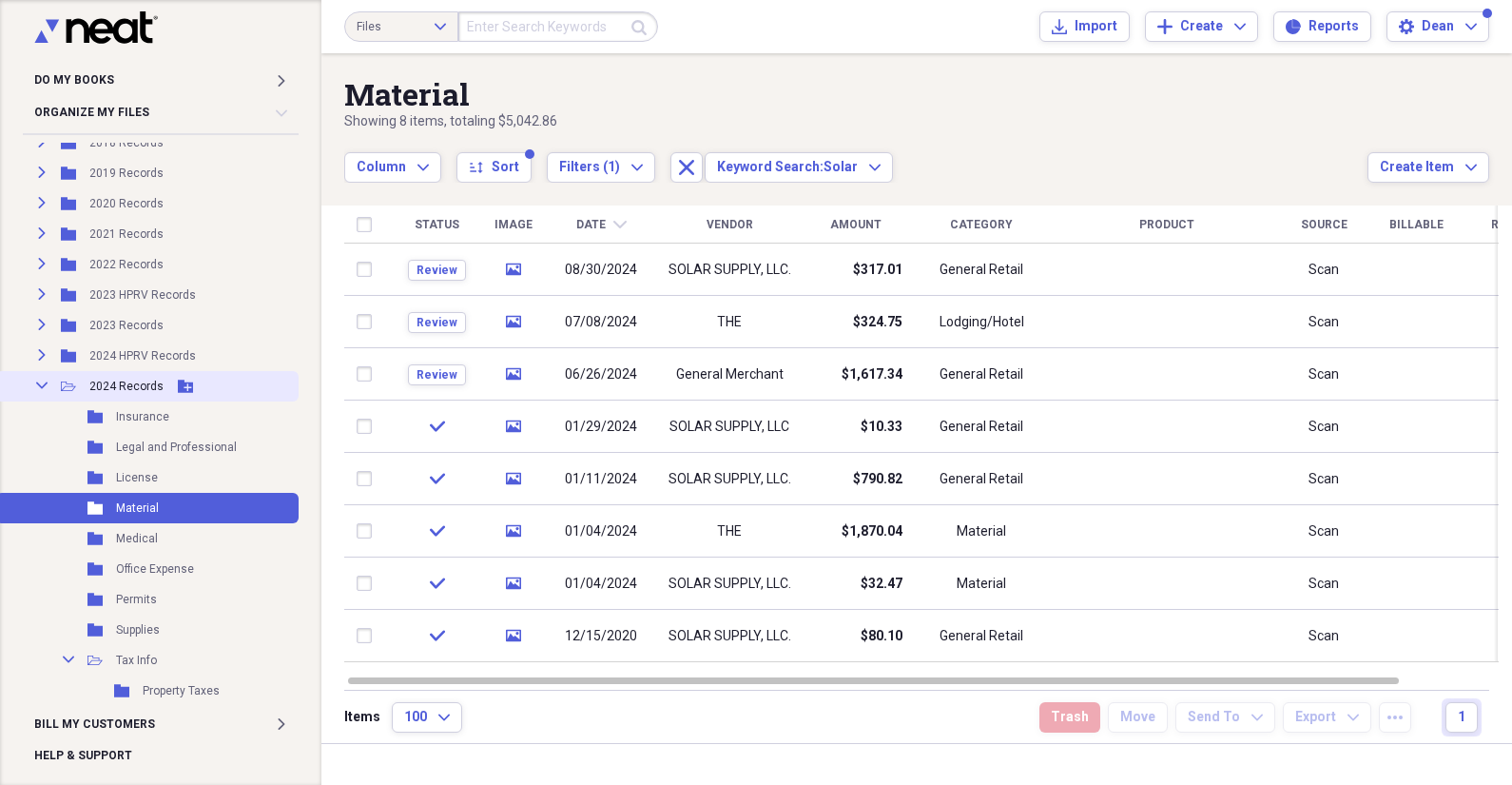 click 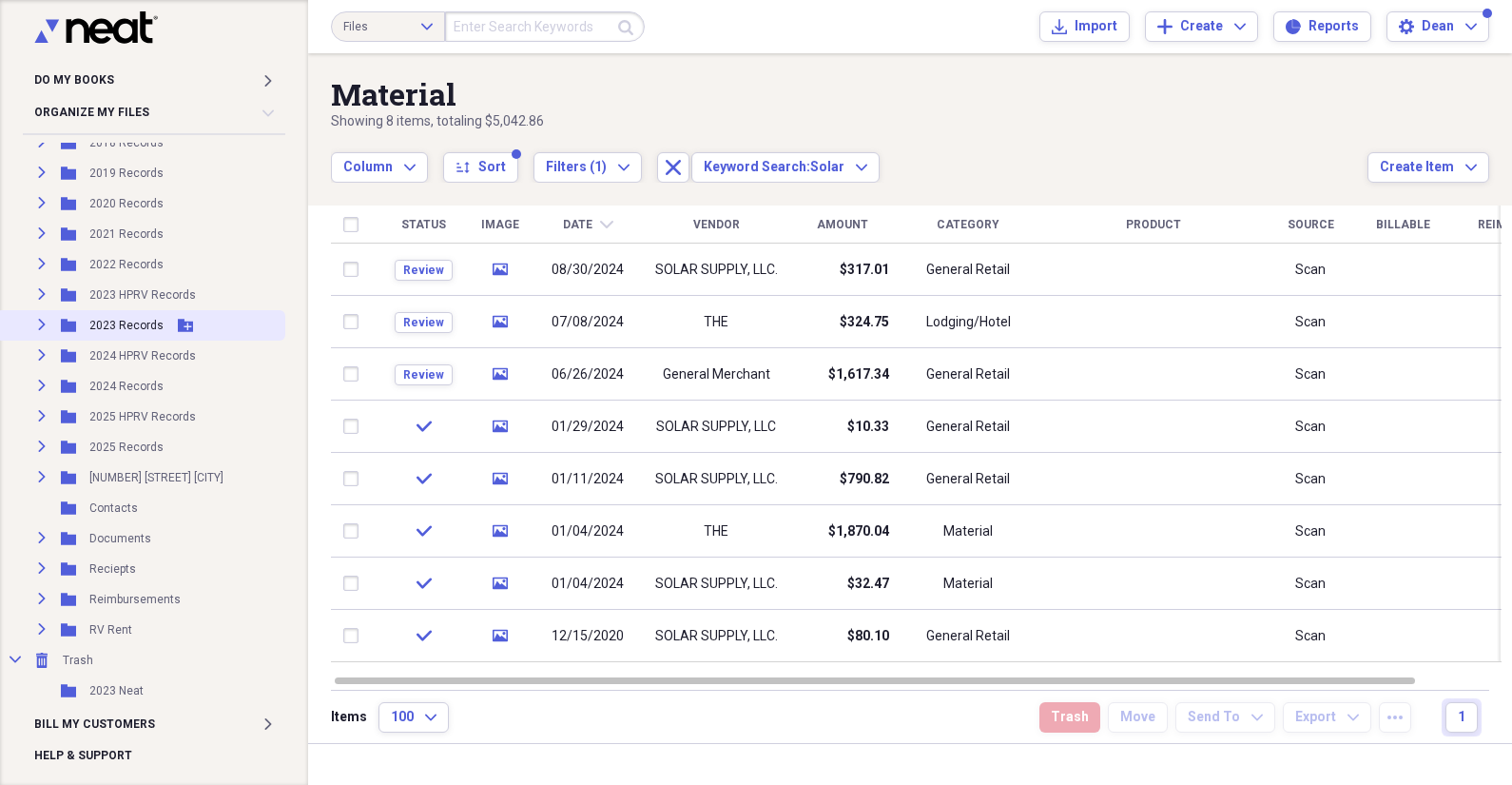 click on "Expand" 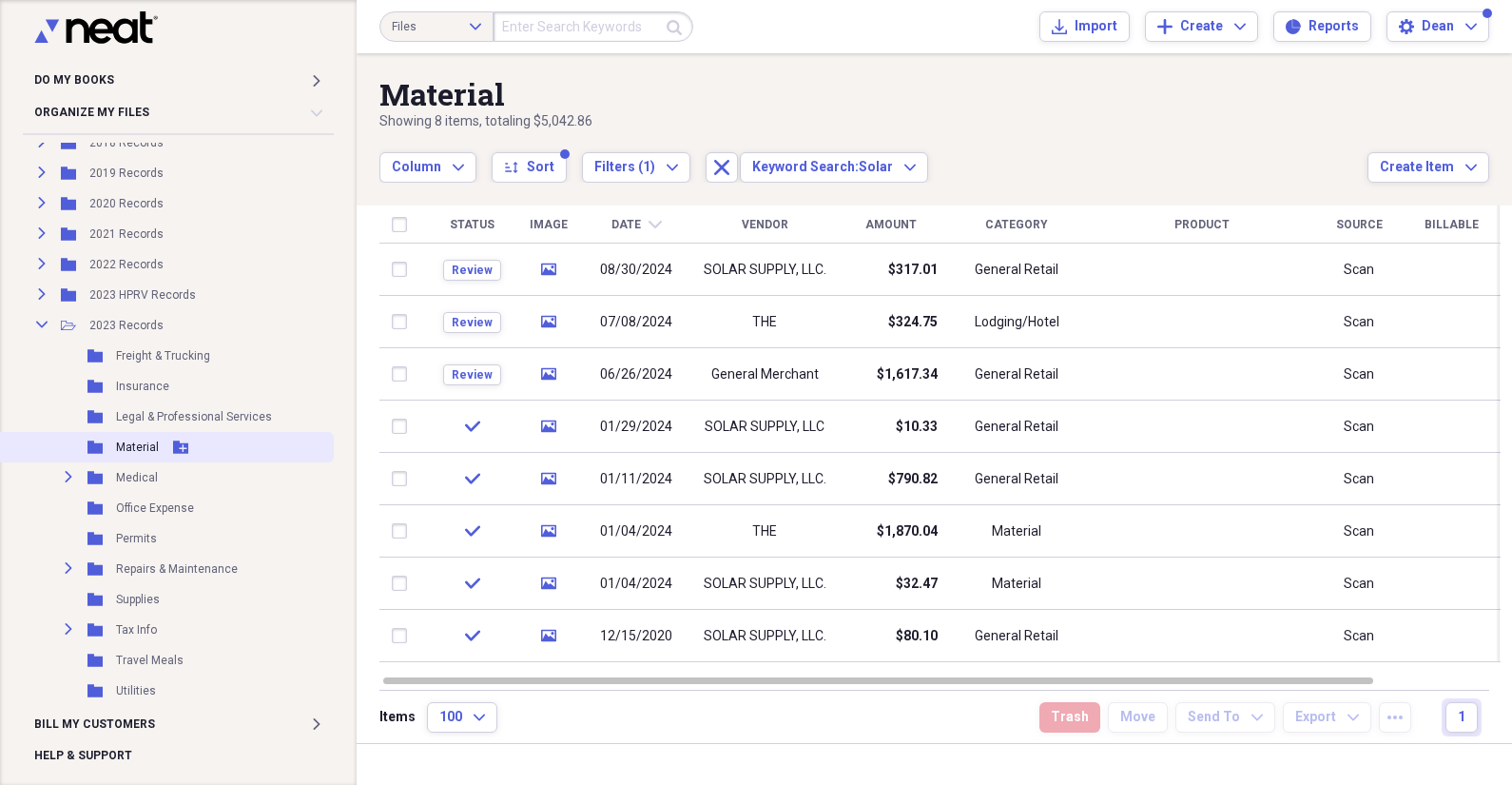 click on "Material" at bounding box center [137, 447] 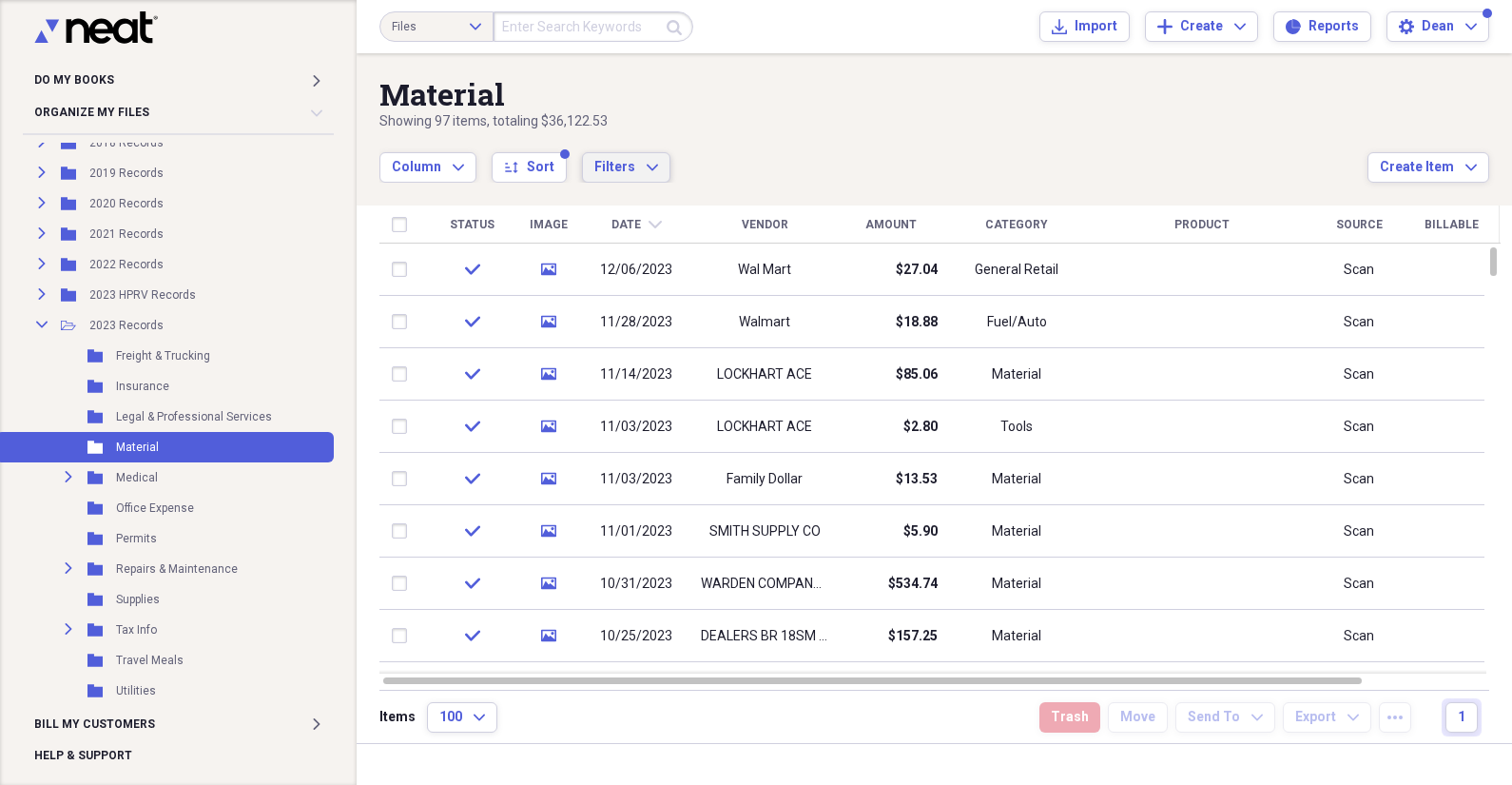 click on "Expand" 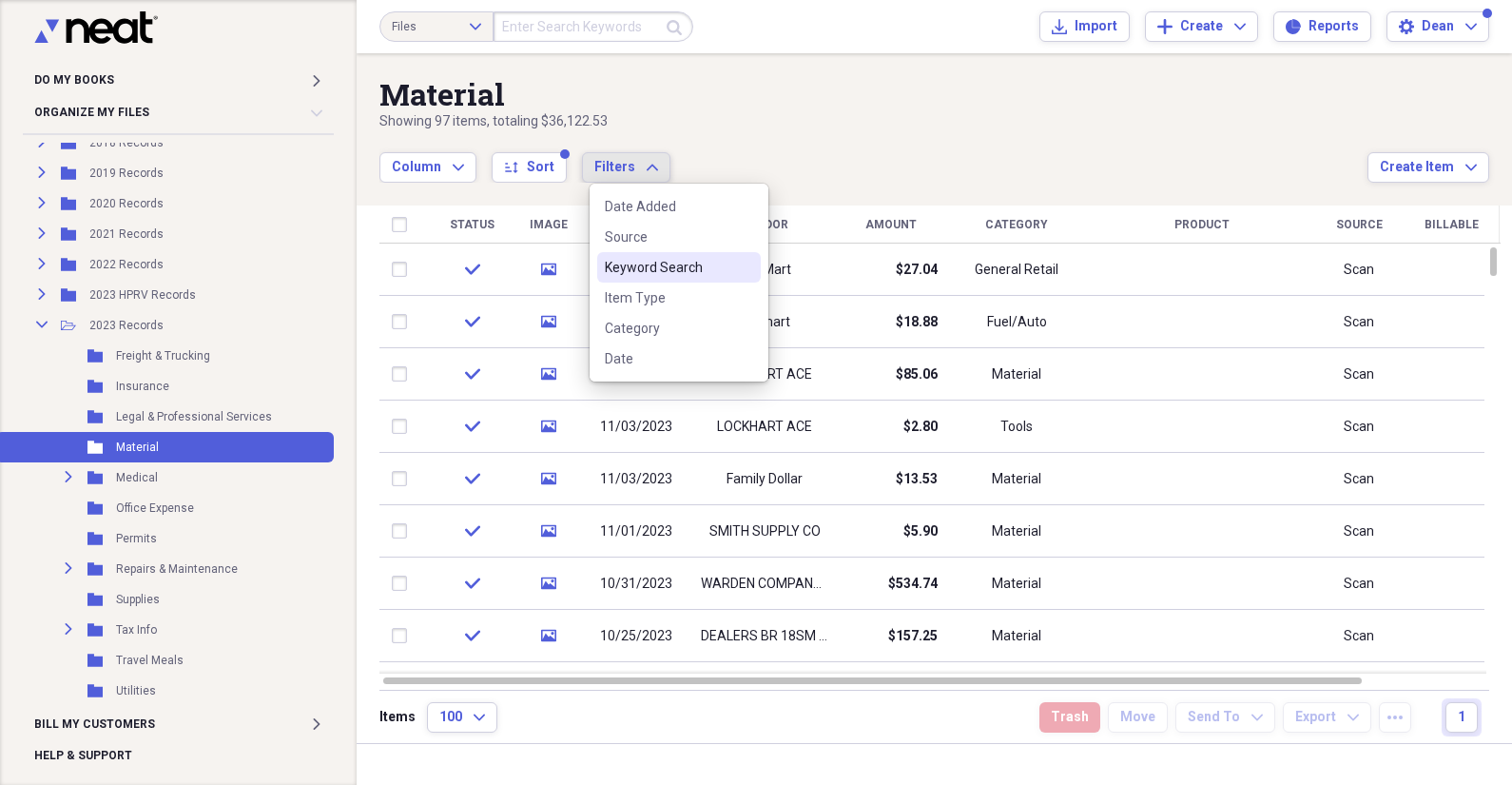 click on "Keyword Search" at bounding box center [668, 267] 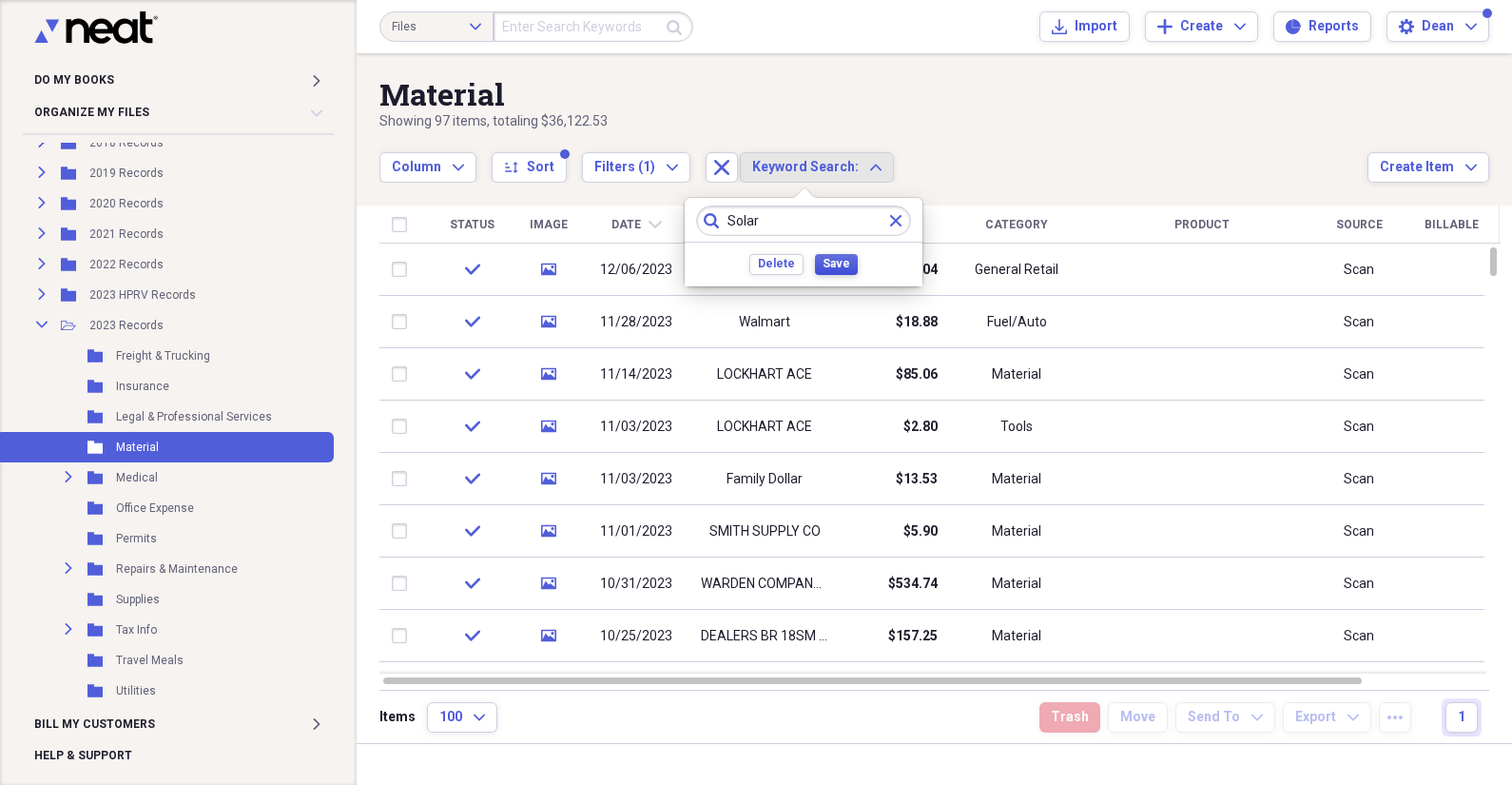 type on "Solar" 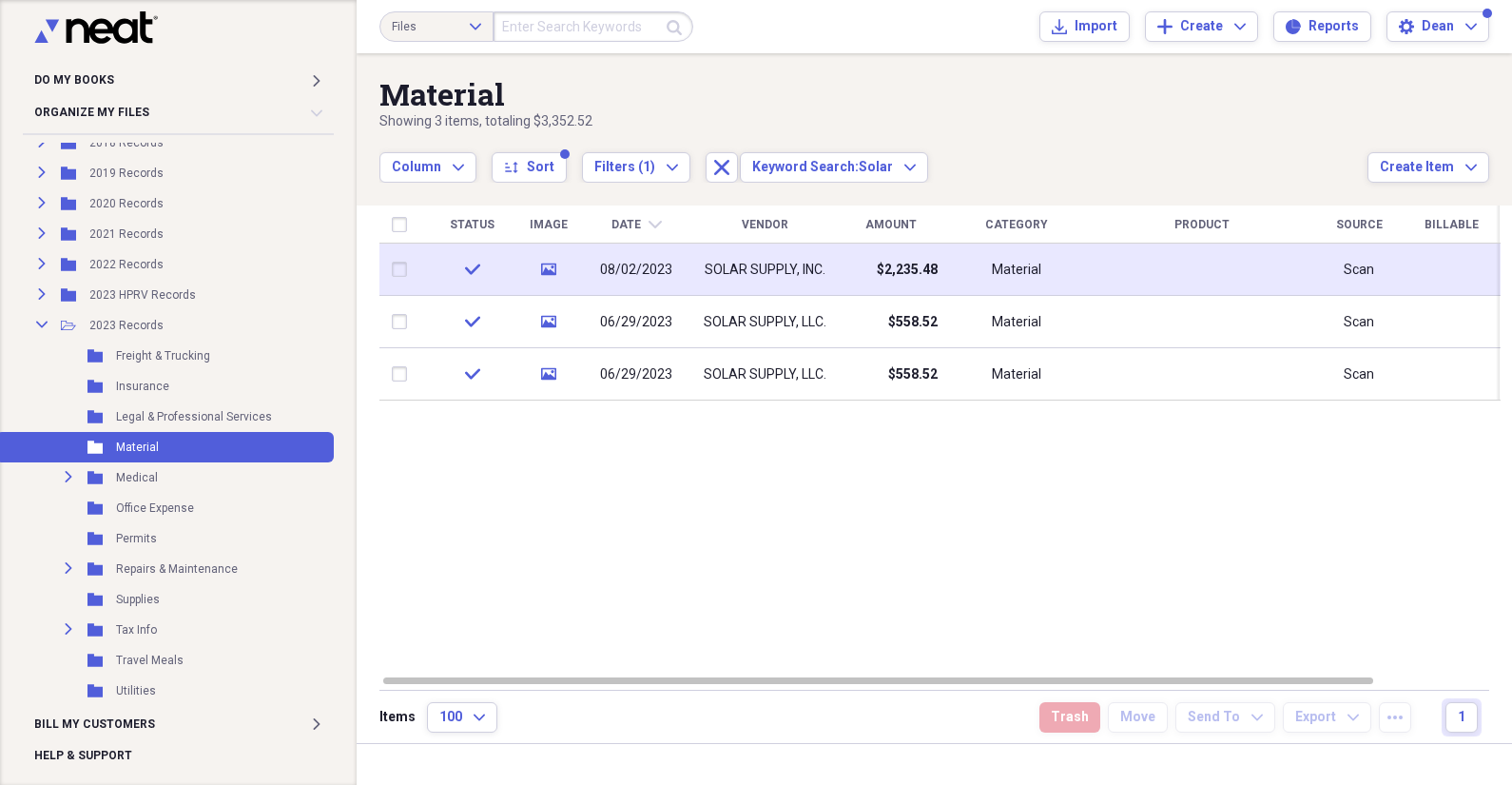 click on "SOLAR SUPPLY, INC." at bounding box center (765, 270) 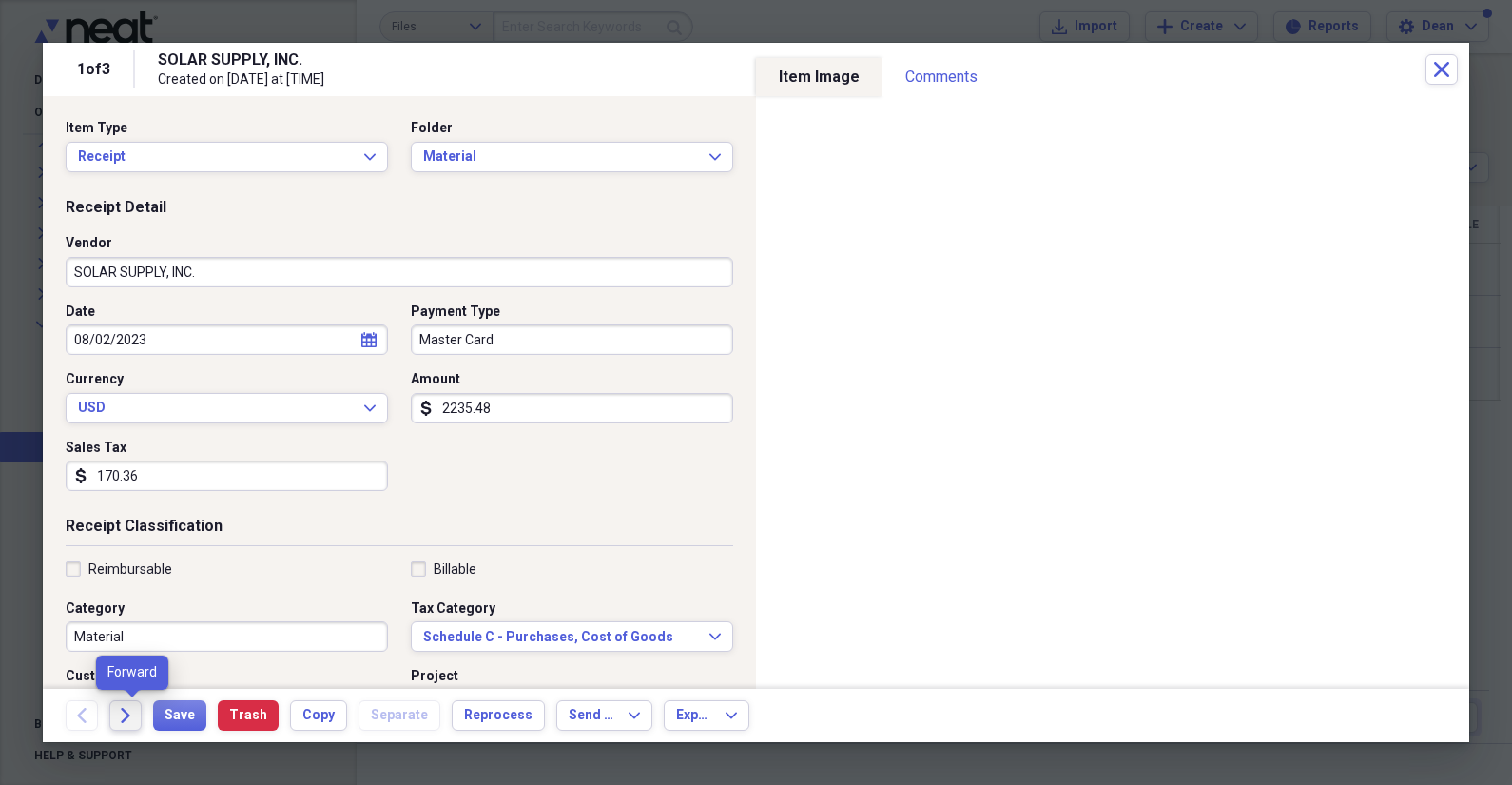 click on "Forward" 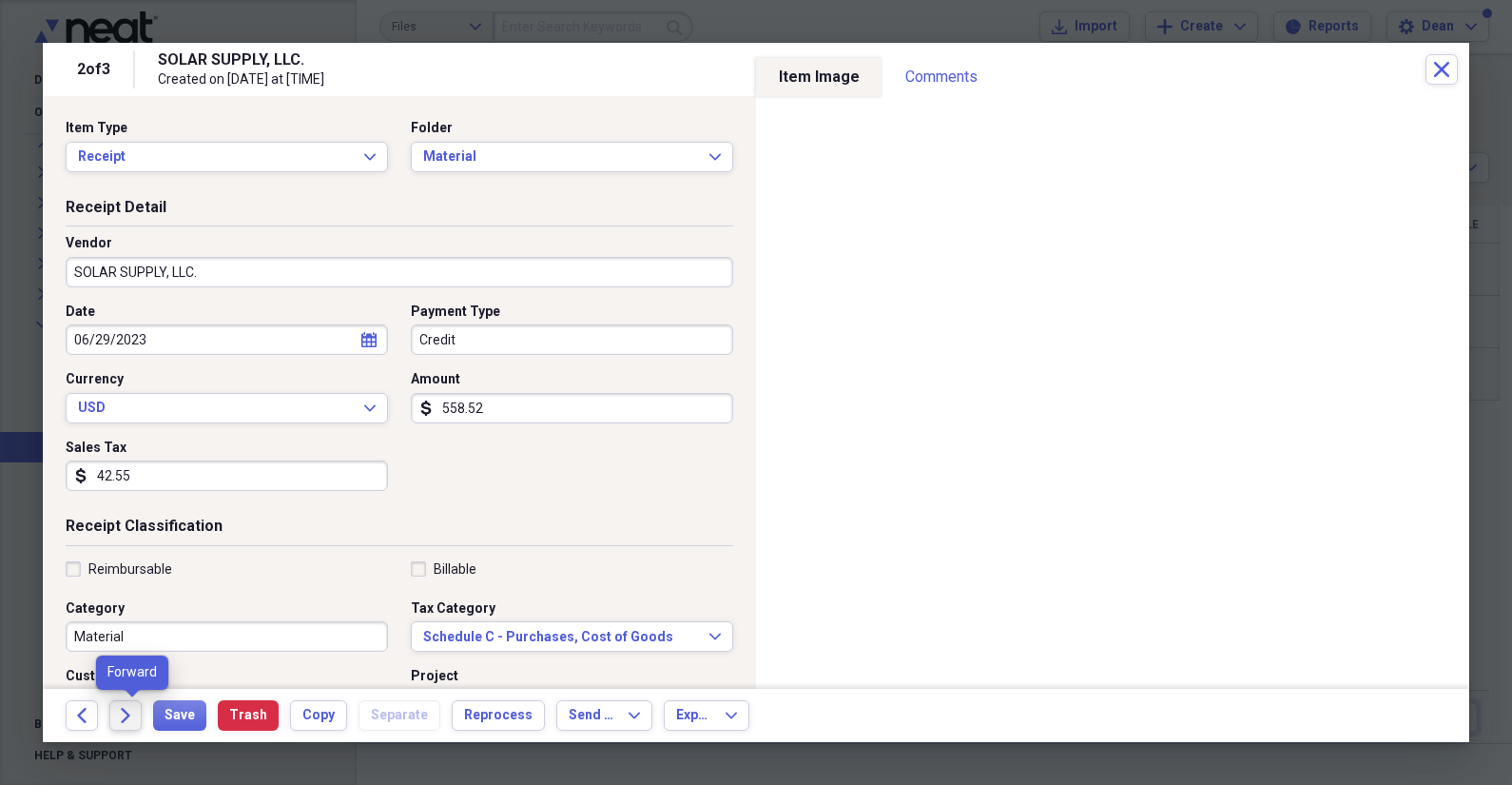 click on "Forward" 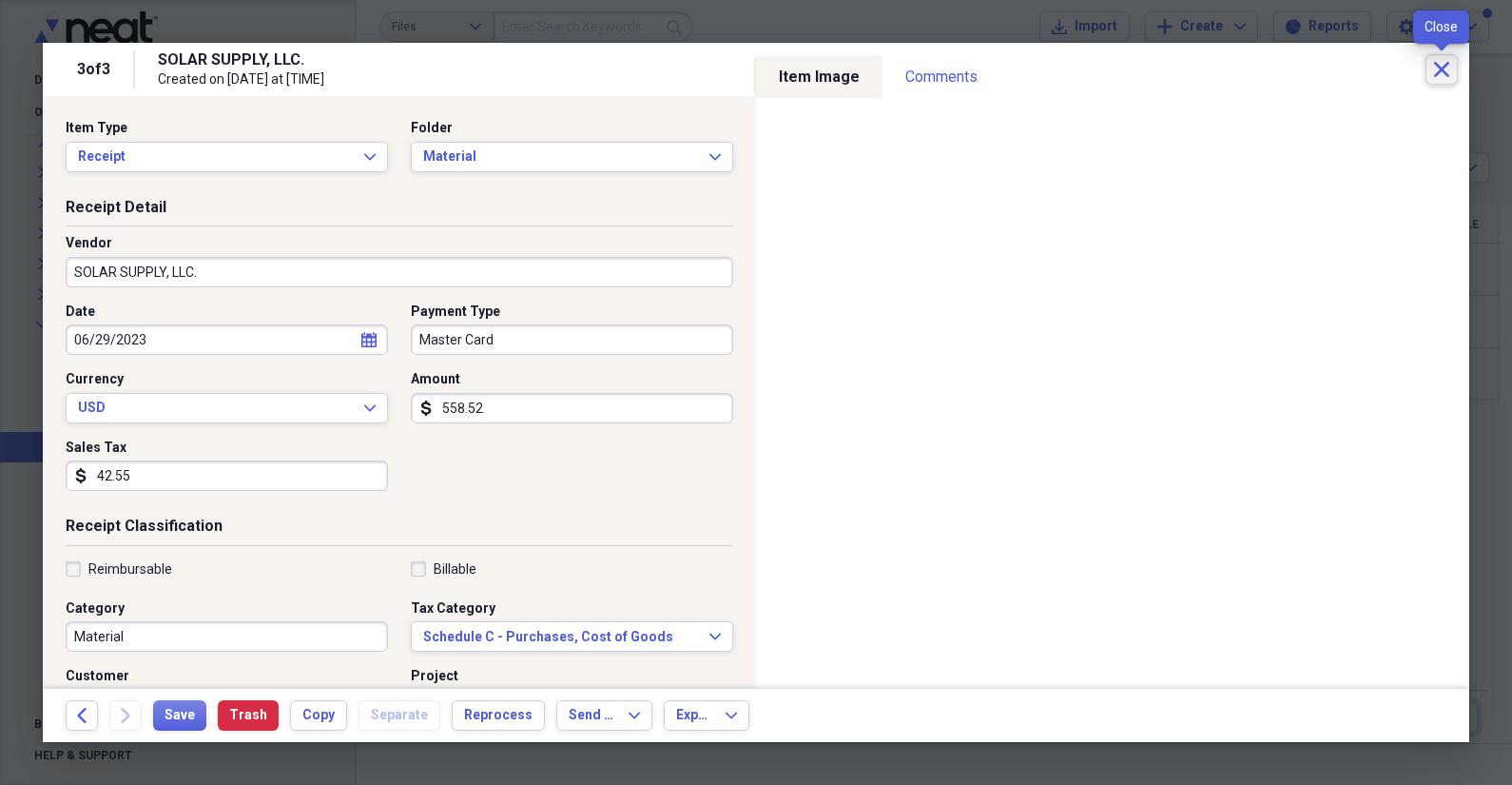 click on "Close" 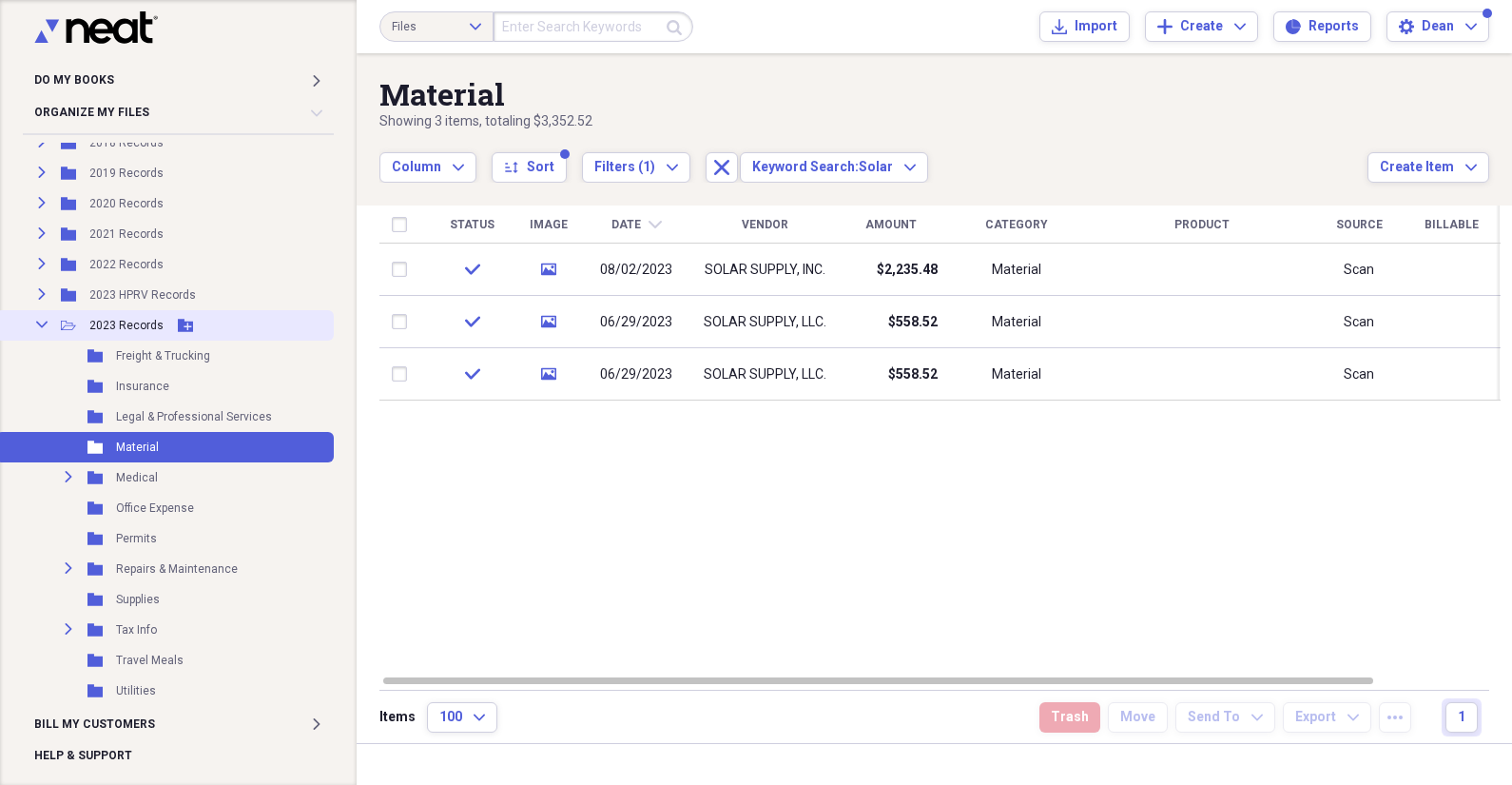 click on "Collapse" at bounding box center (42, 324) 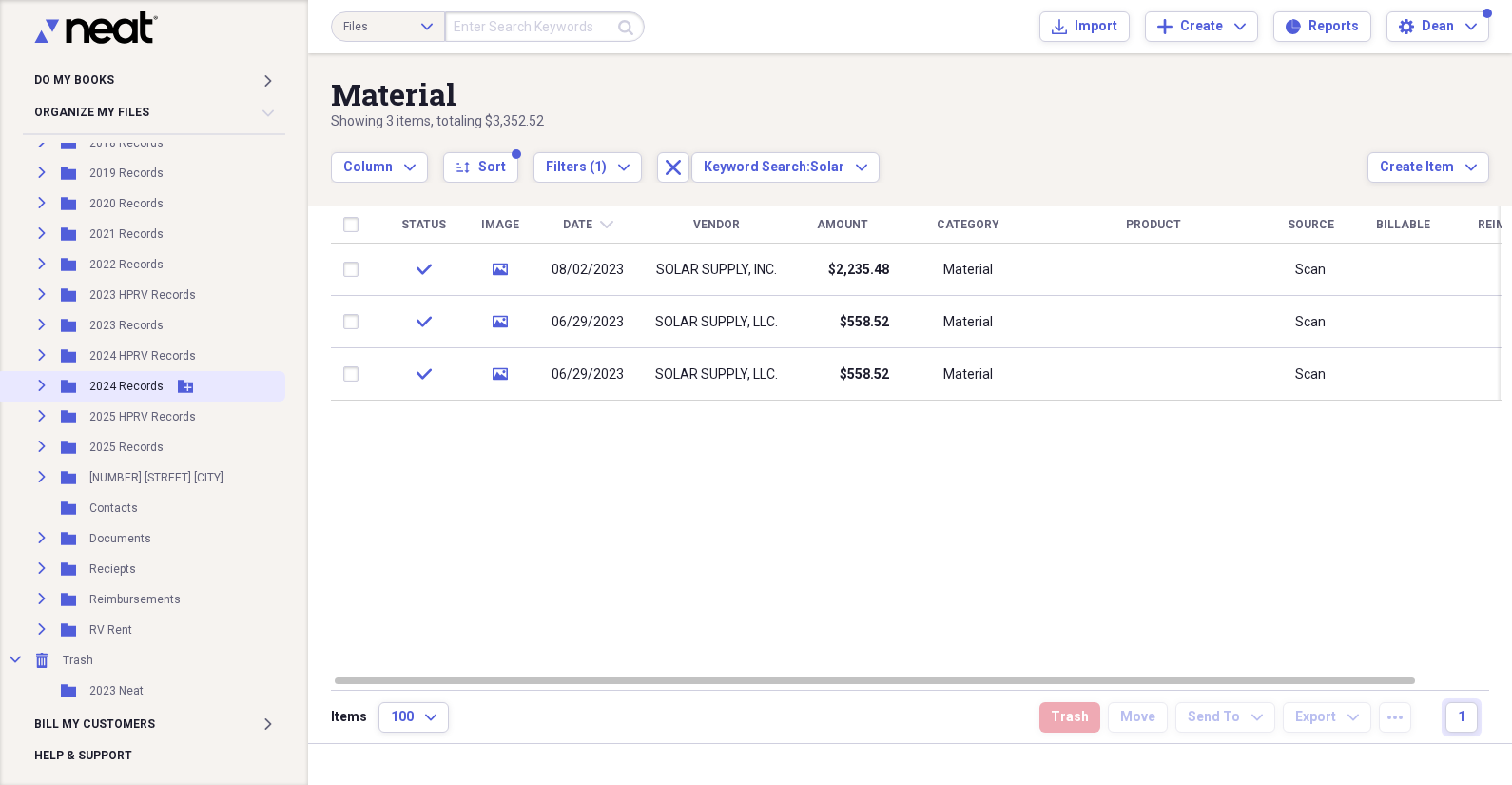 click 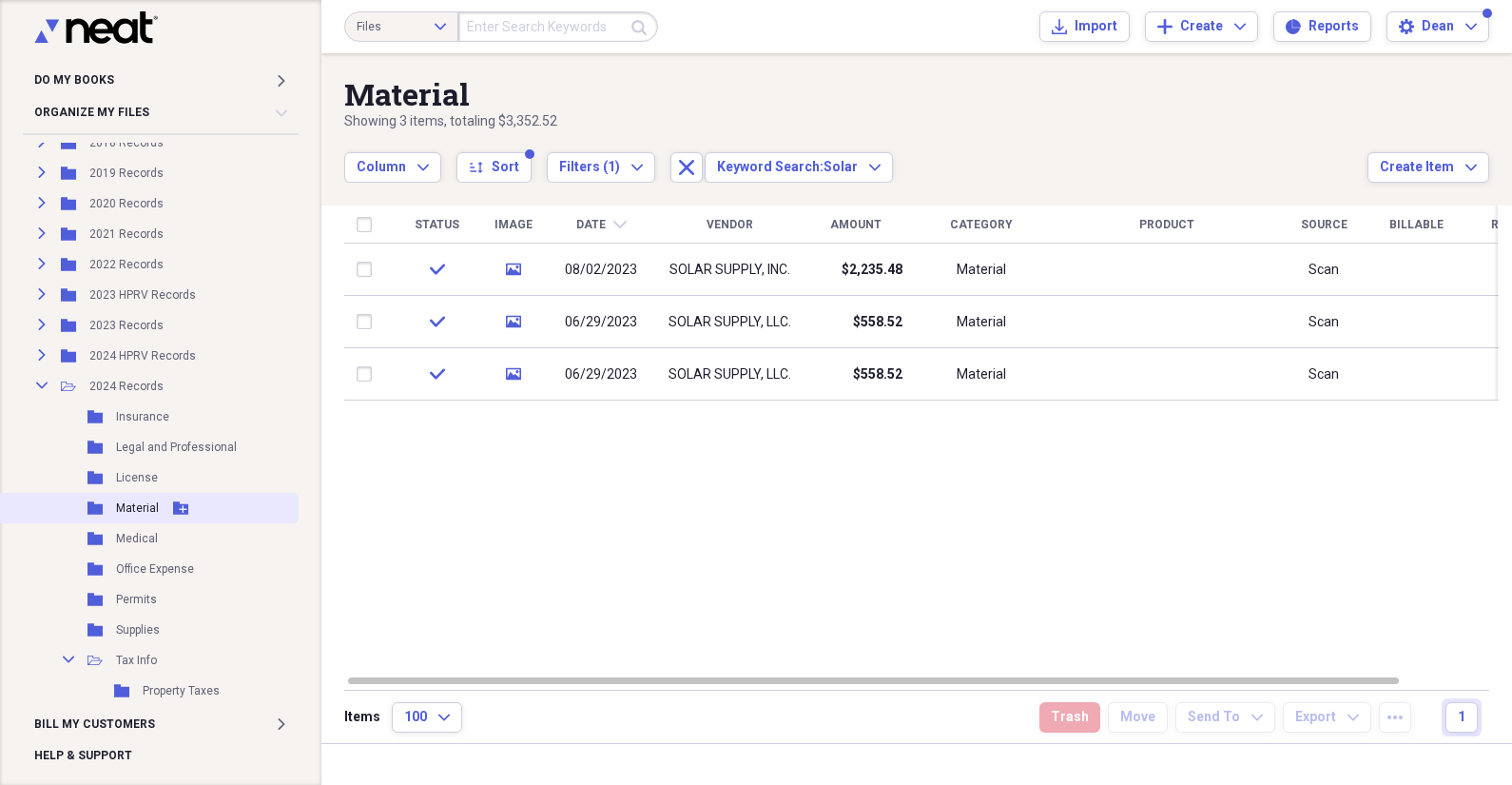 click on "Material" at bounding box center (137, 508) 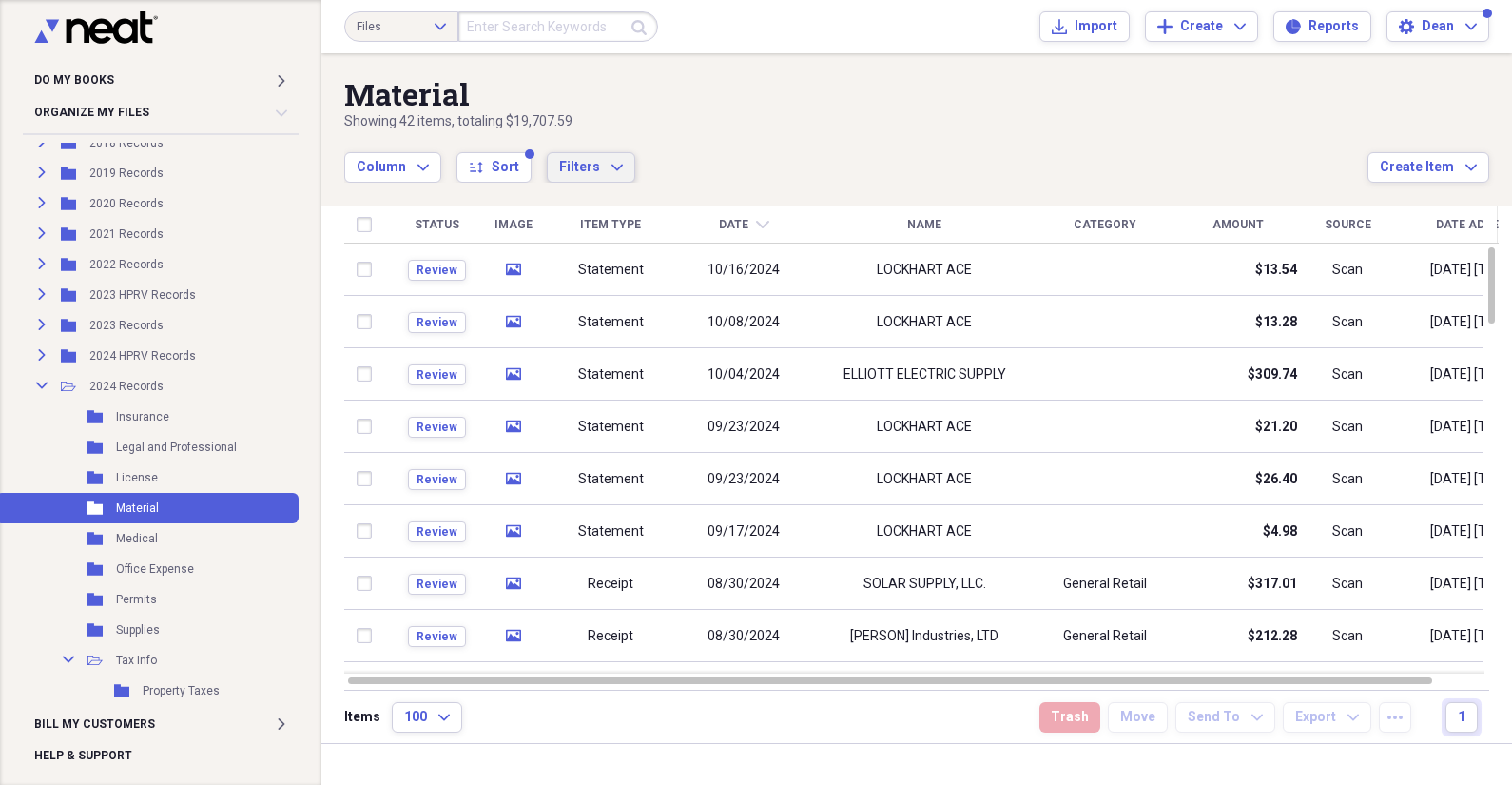 click on "Expand" 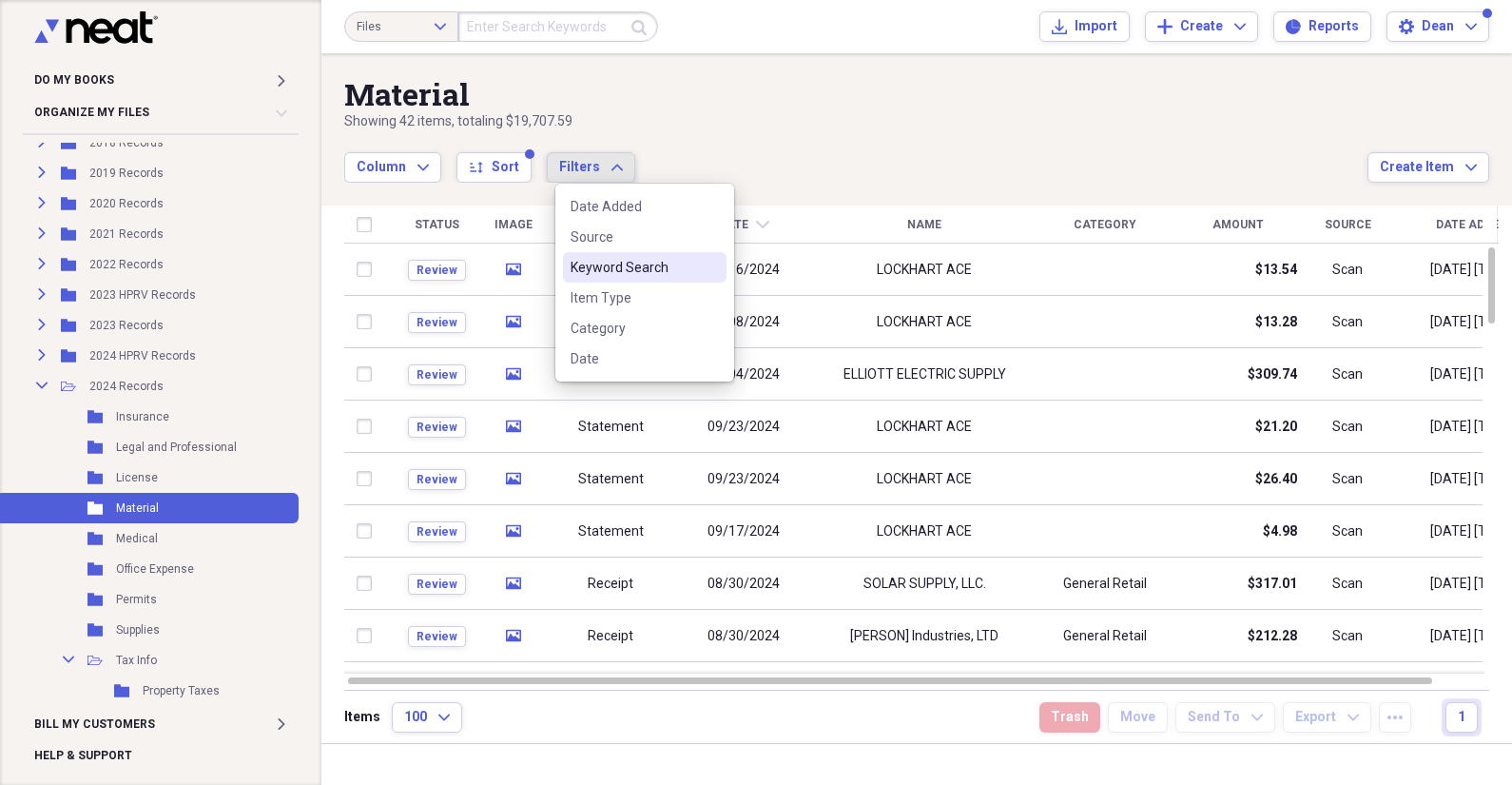 click on "Keyword Search" at bounding box center (633, 267) 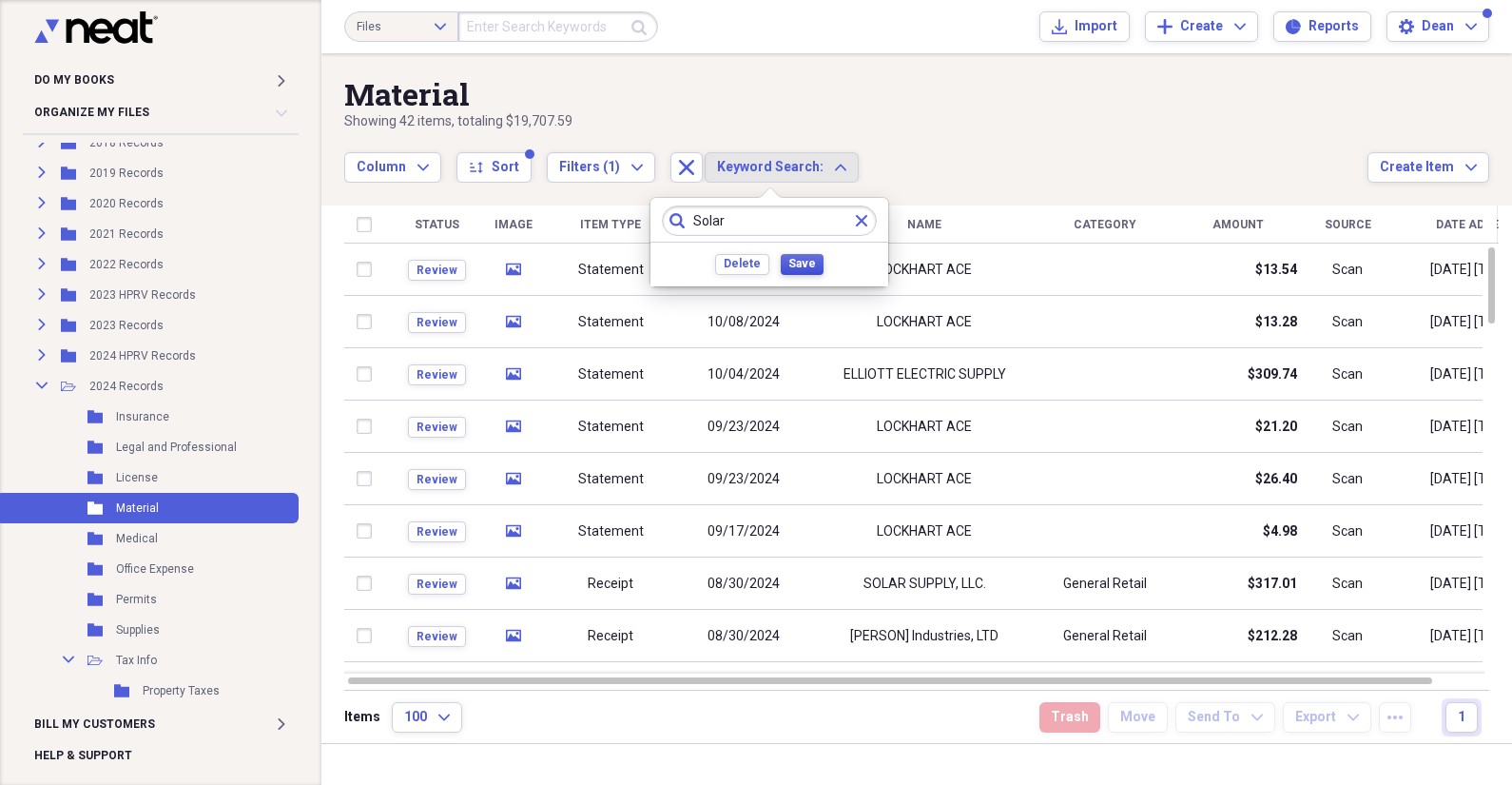 type on "Solar" 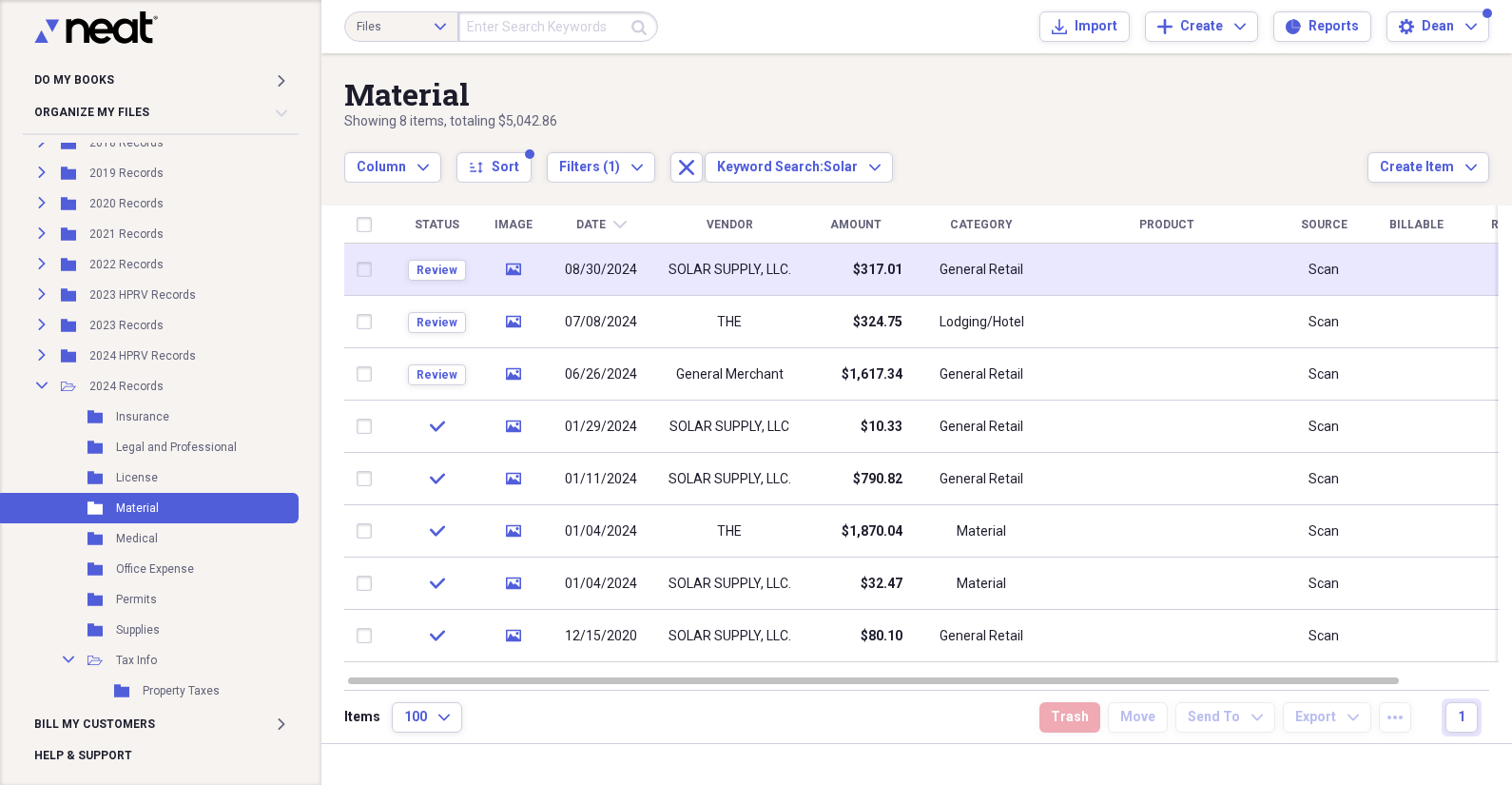 click on "08/30/2024" at bounding box center (601, 269) 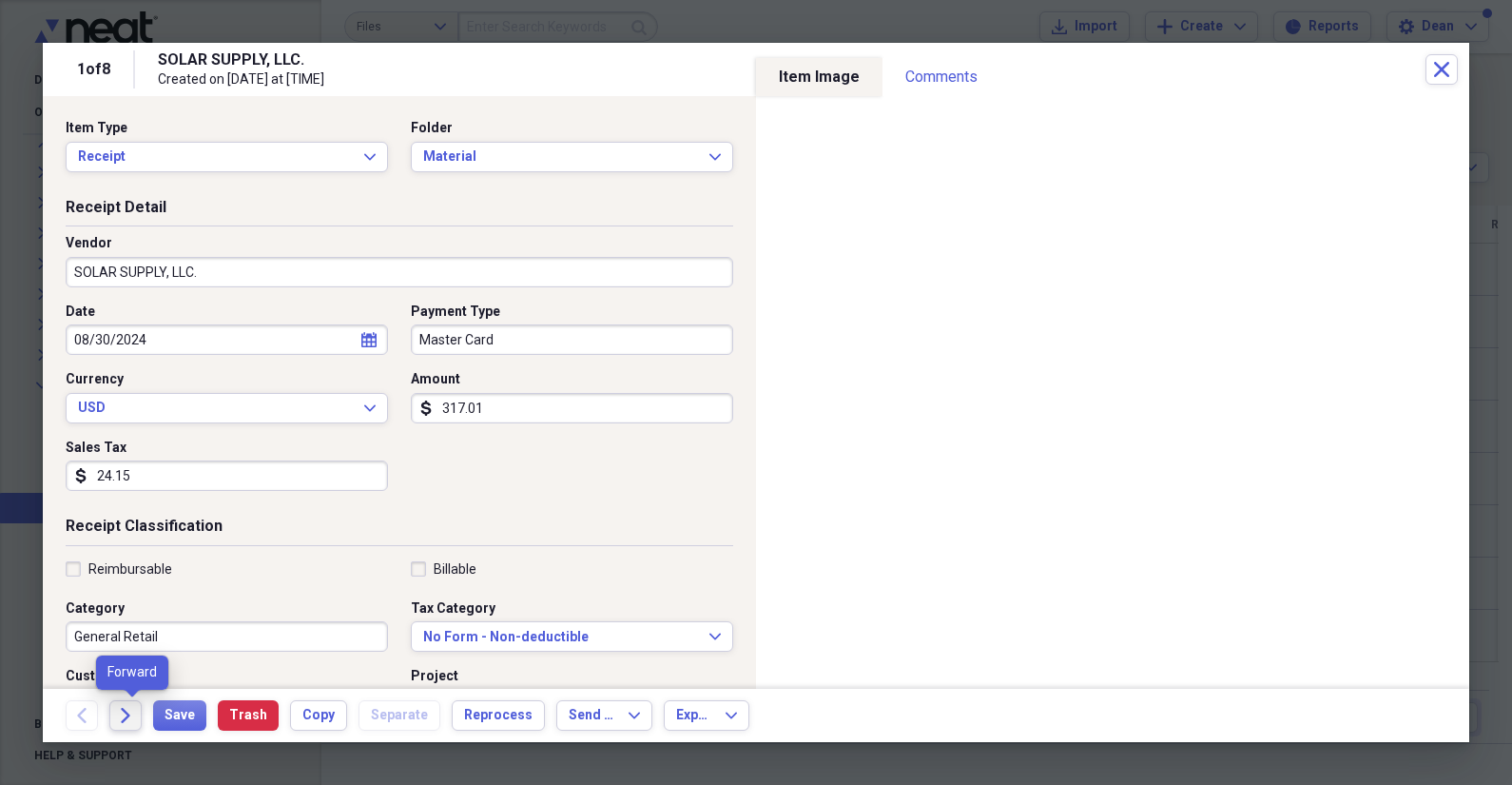 click on "Forward" 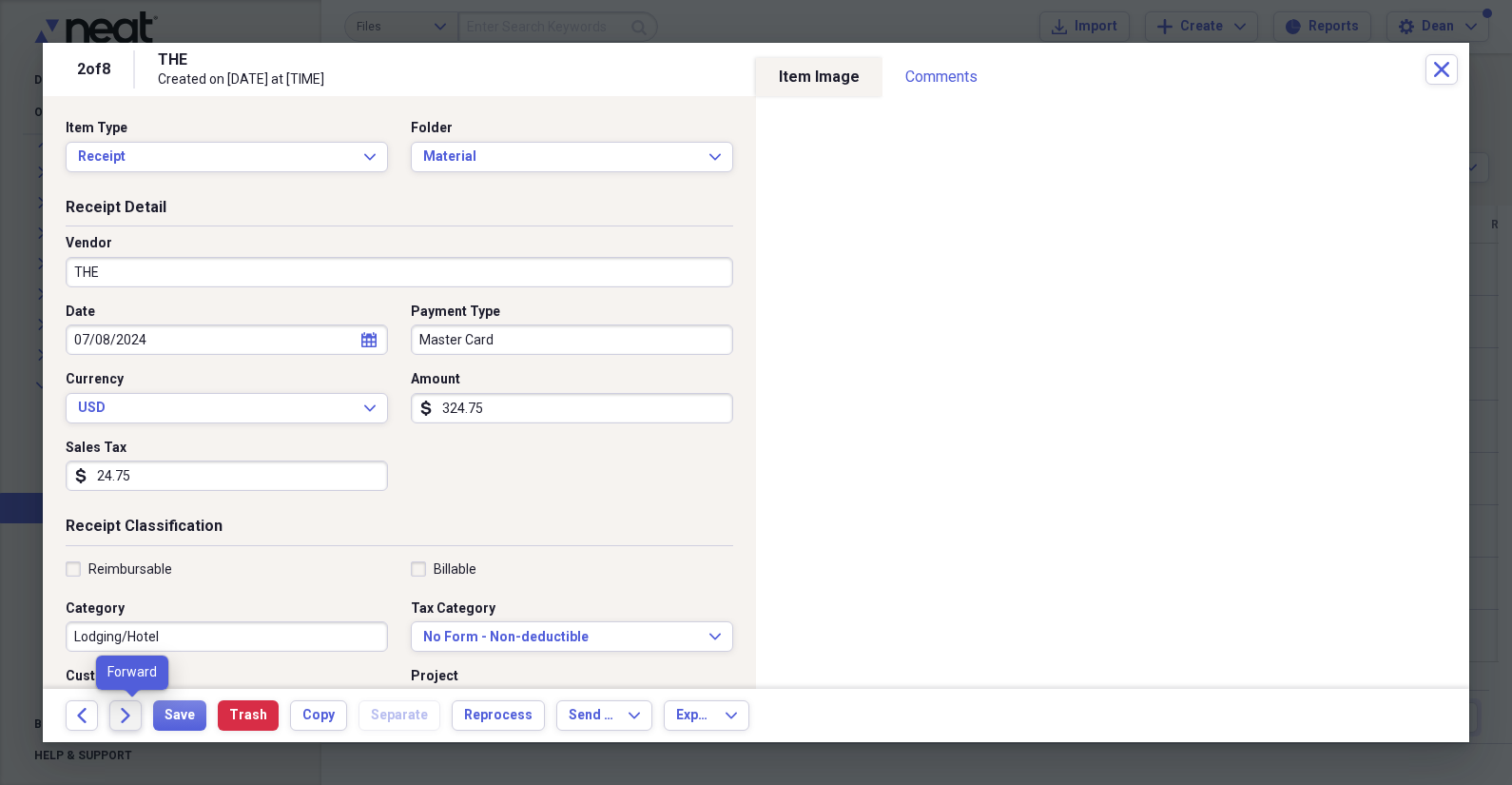 click on "Forward" at bounding box center (126, 716) 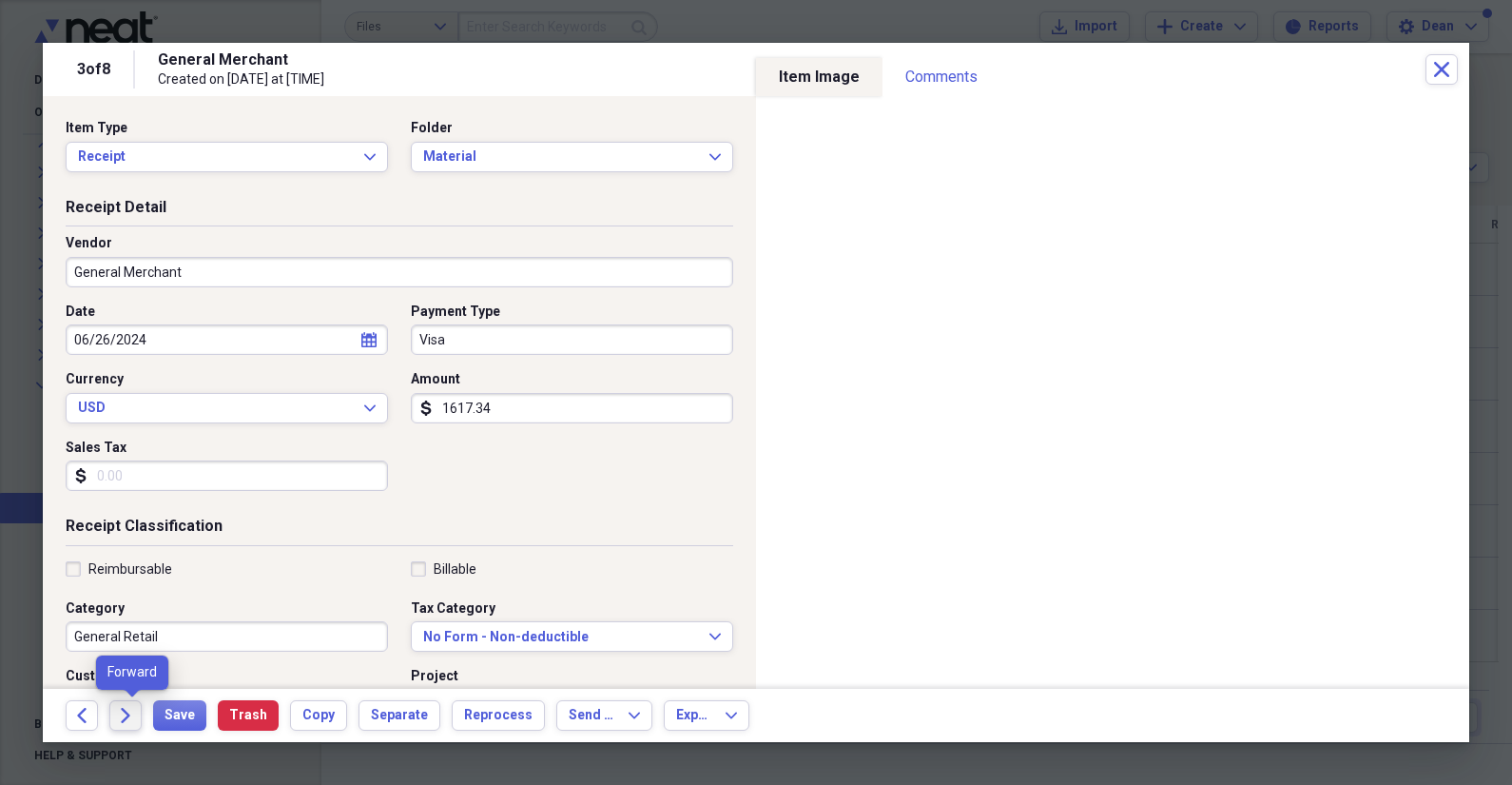 click 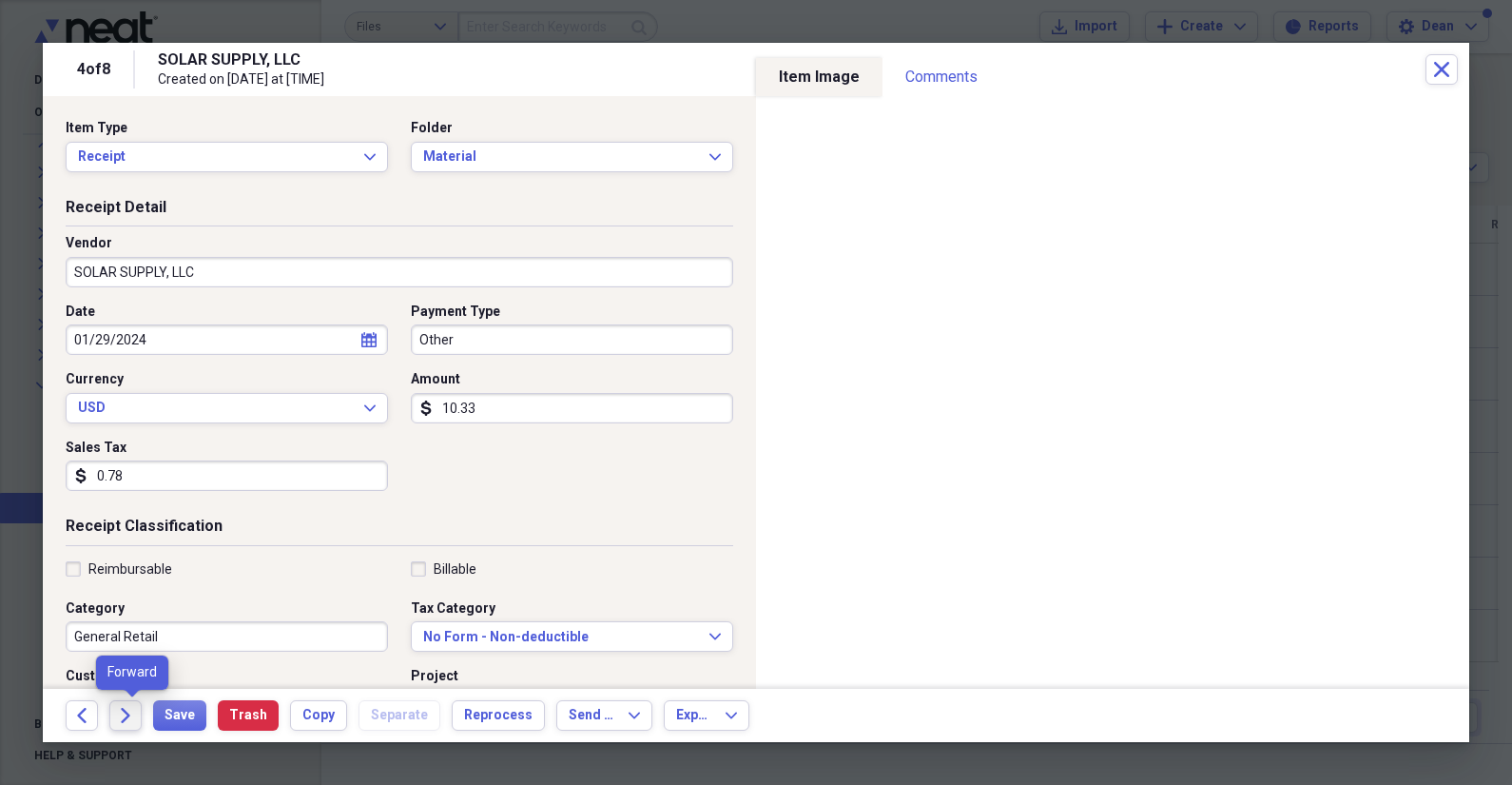 click on "Forward" 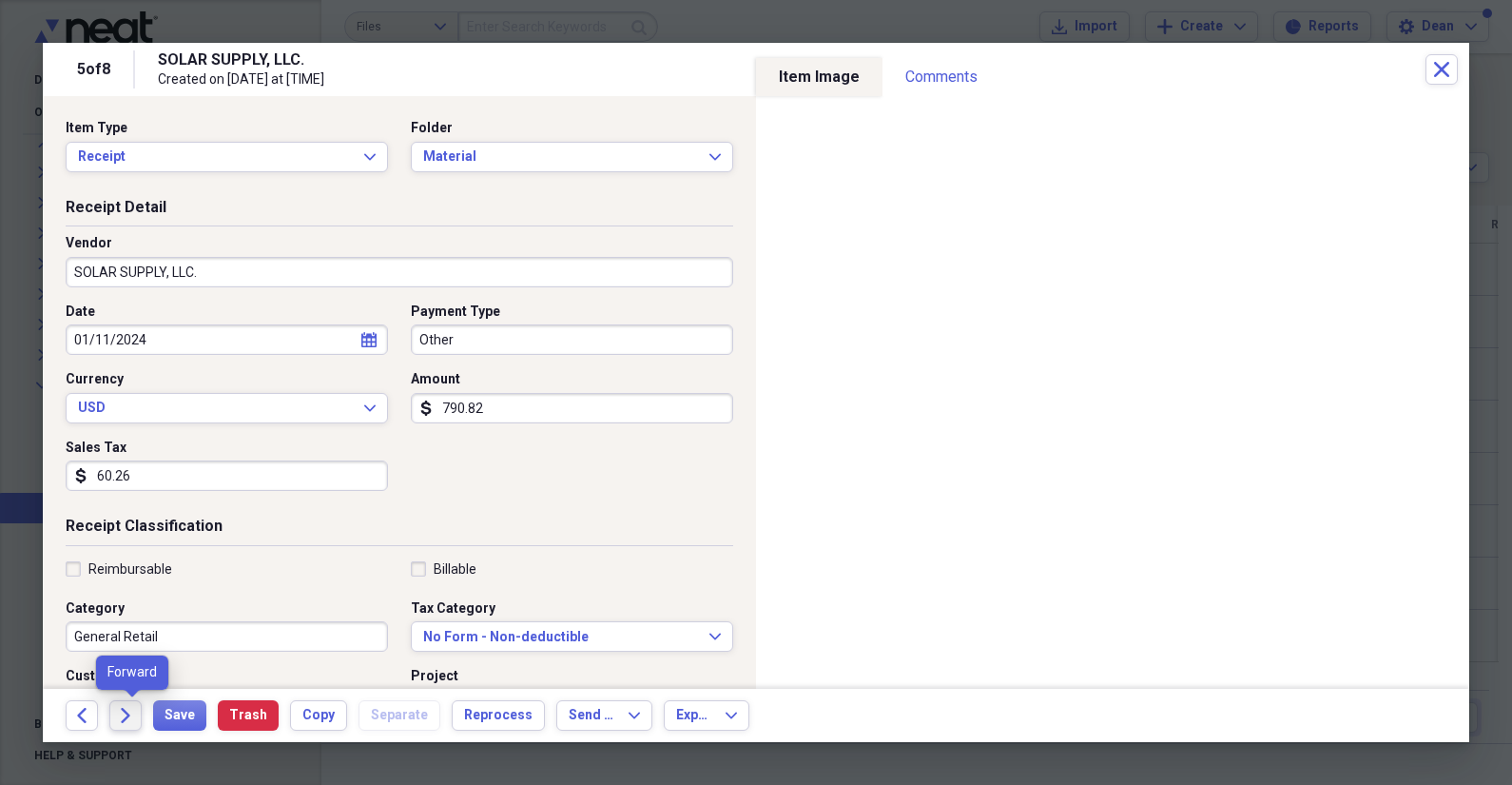 click on "Forward" 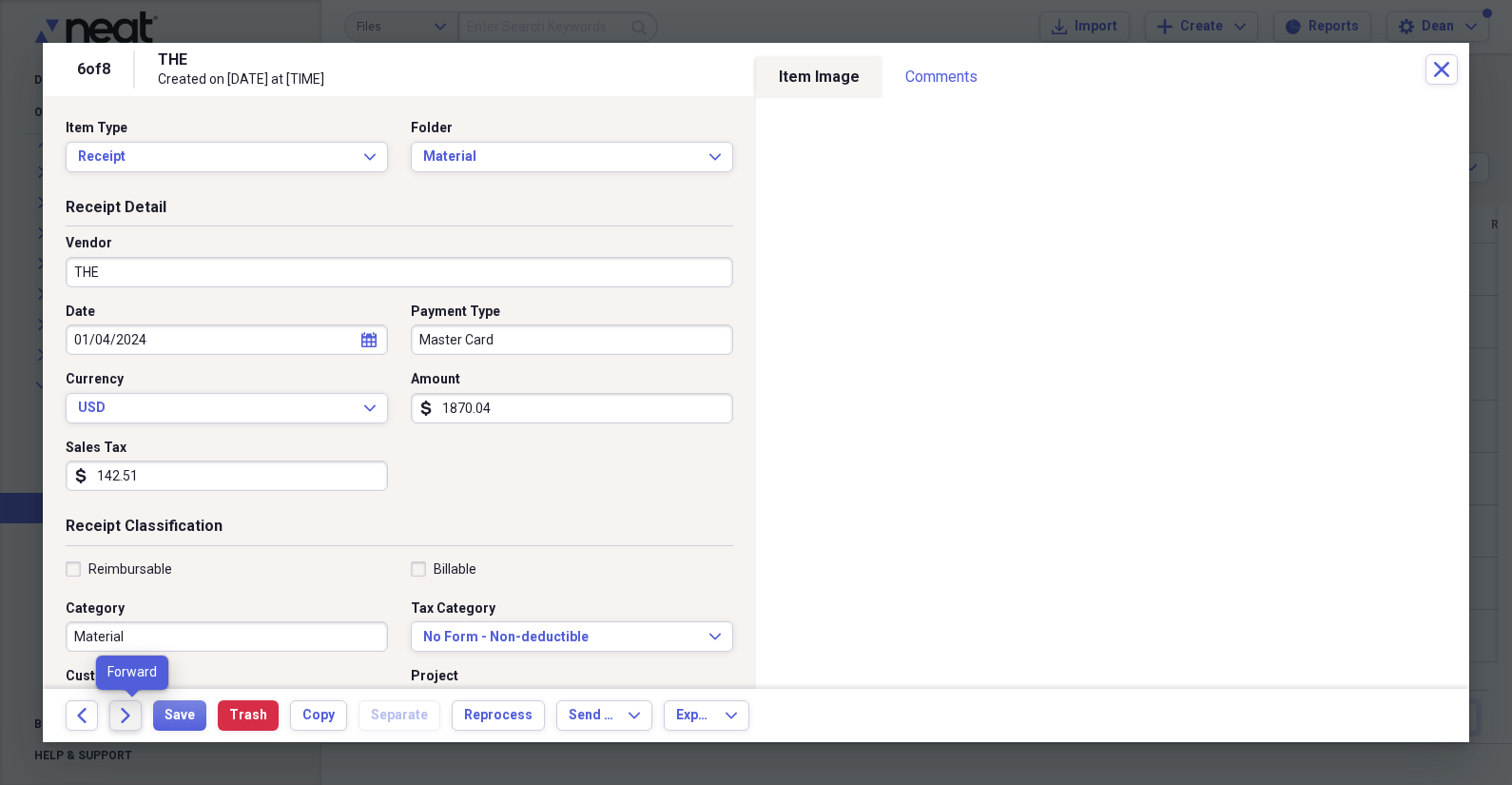 click on "Forward" 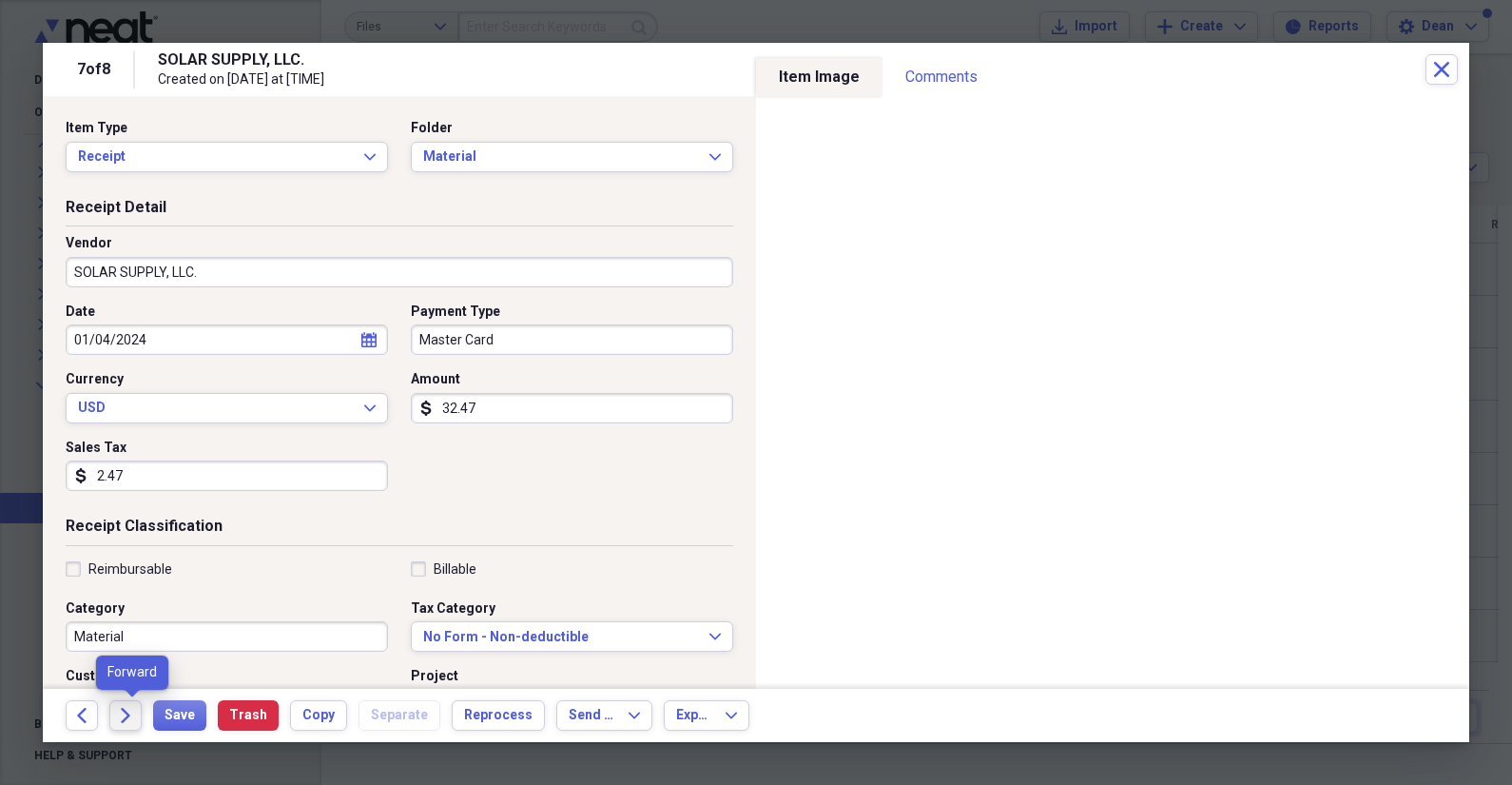 click 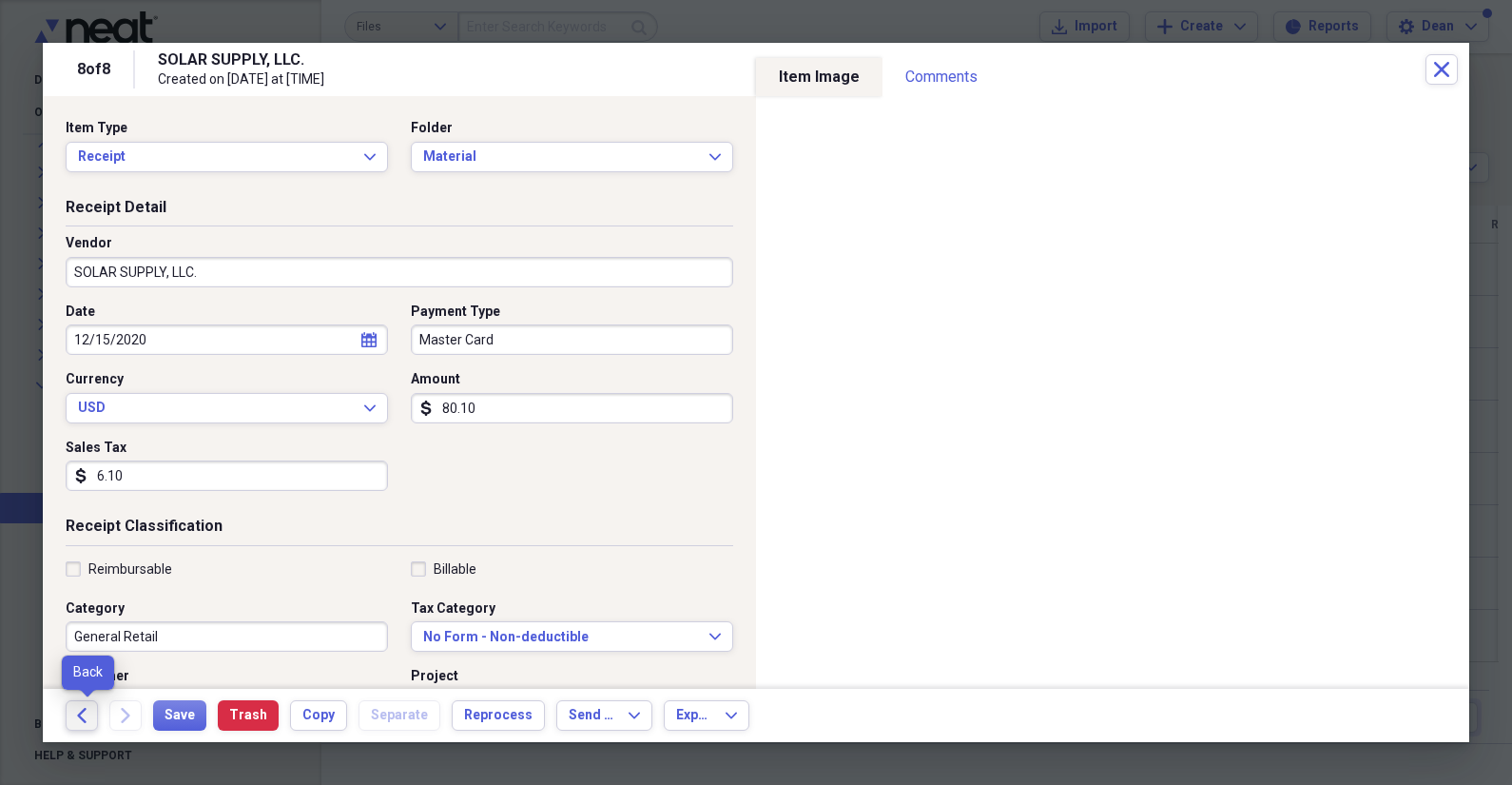 click on "Back" 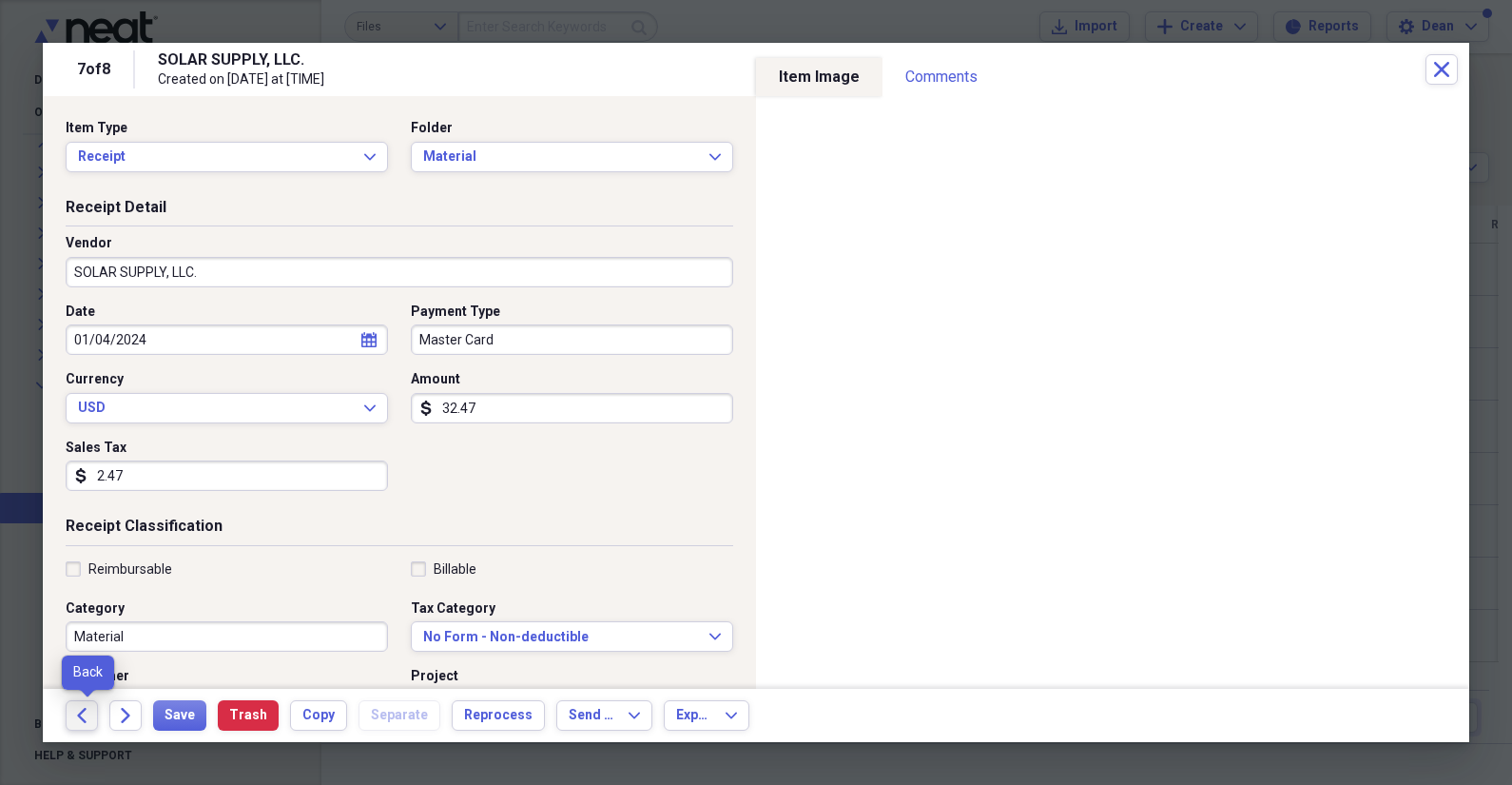 click on "Back" 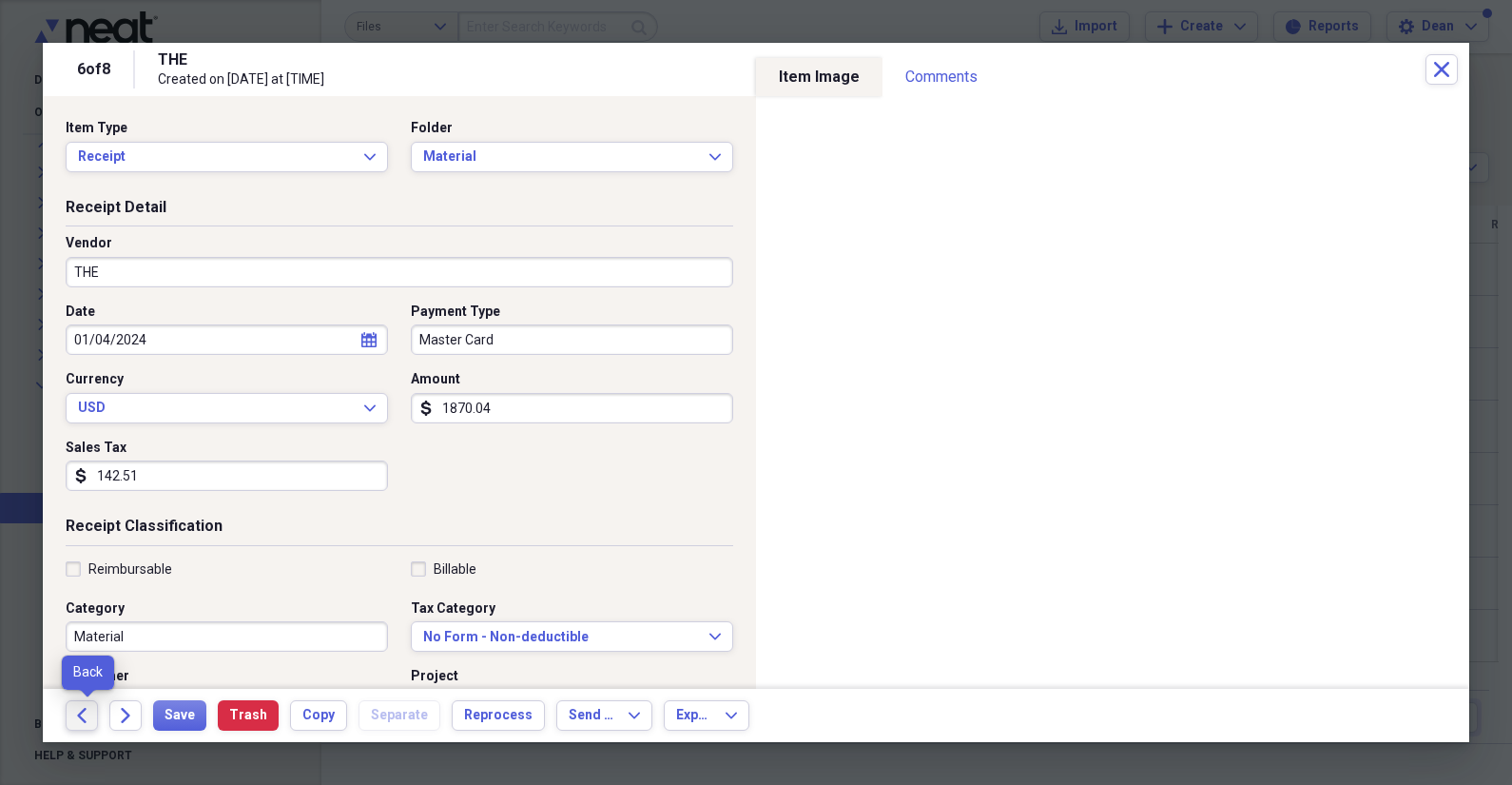 click on "Back" 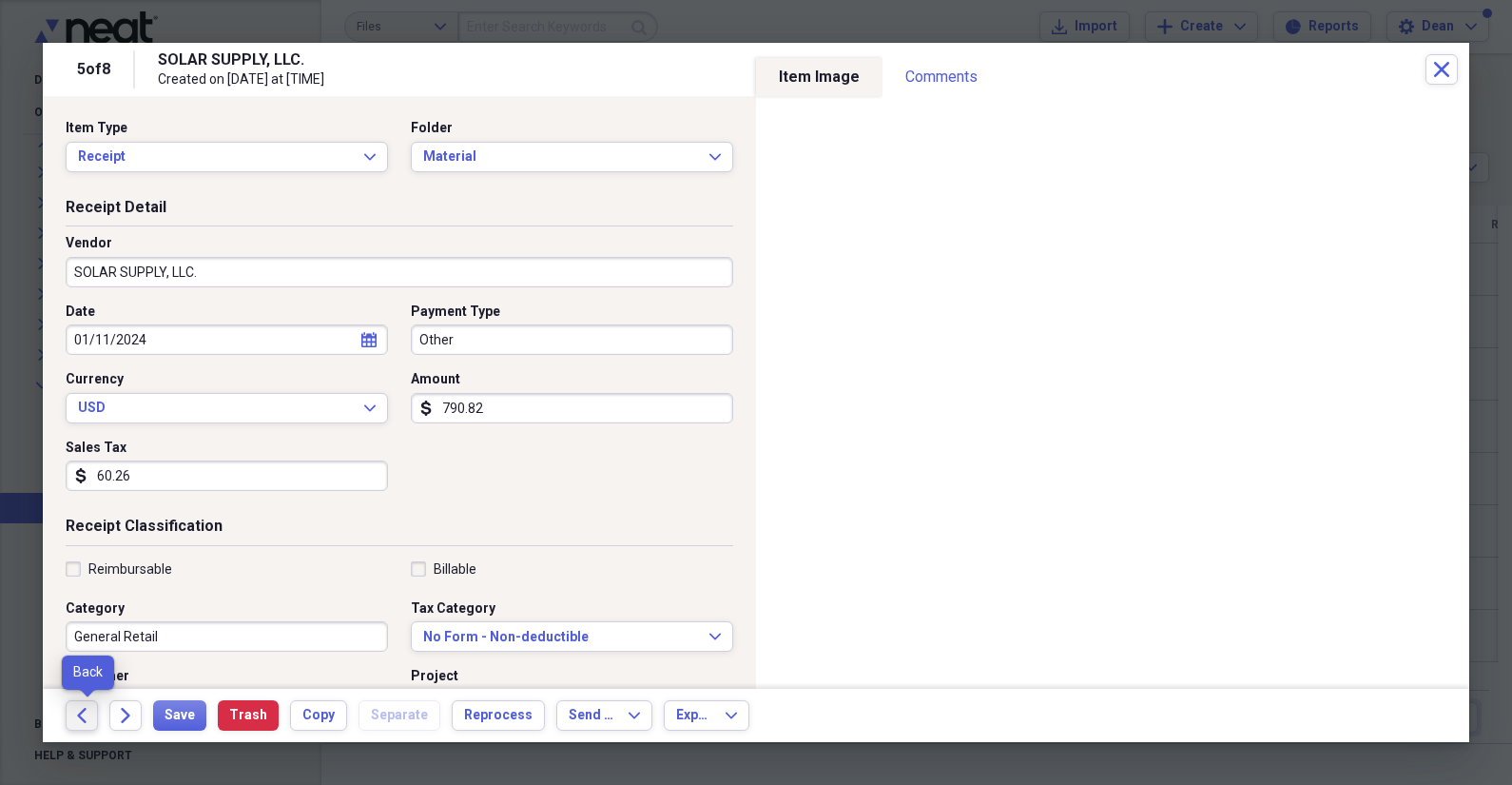 click on "Back" 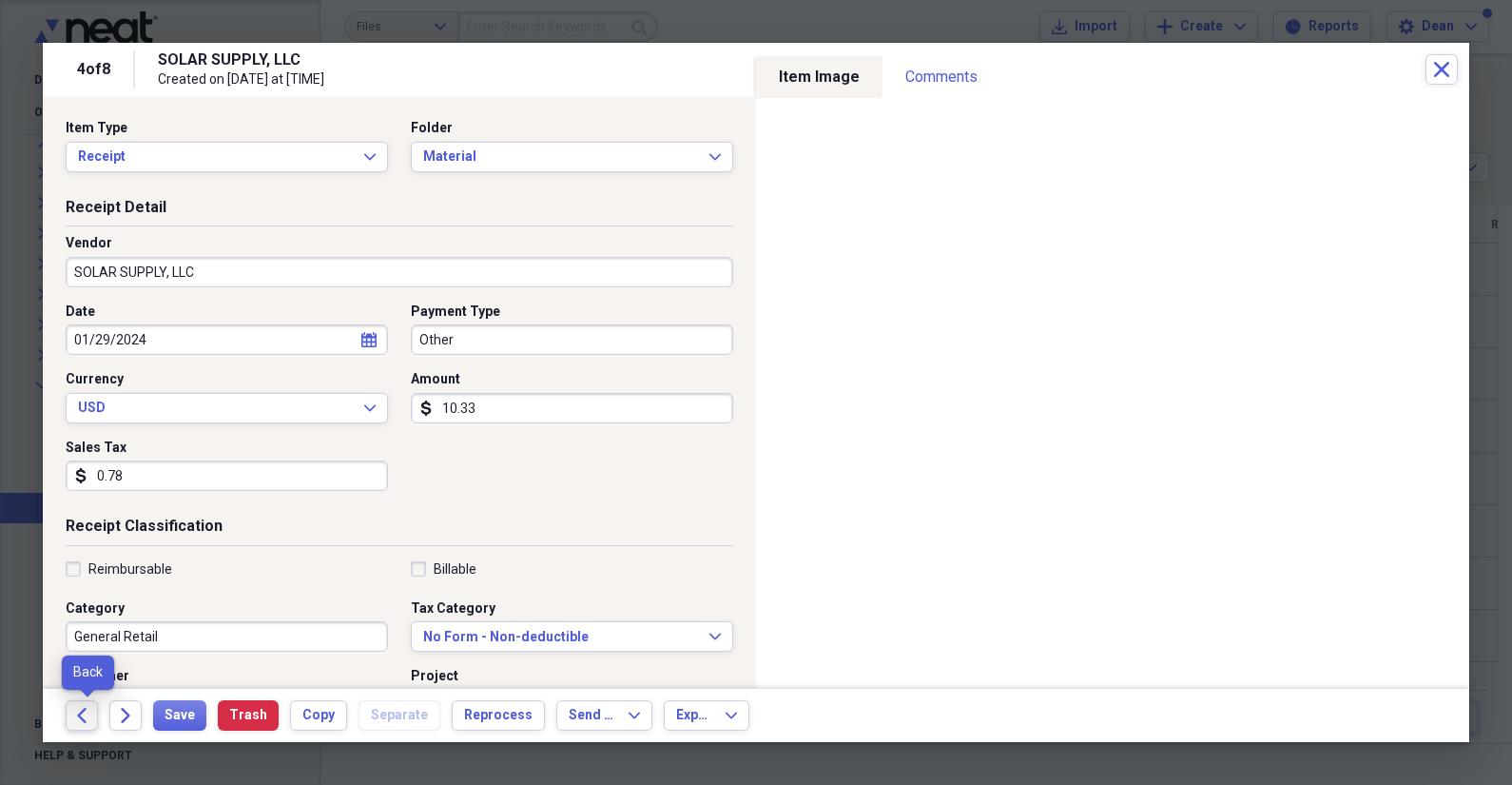 click on "Back" 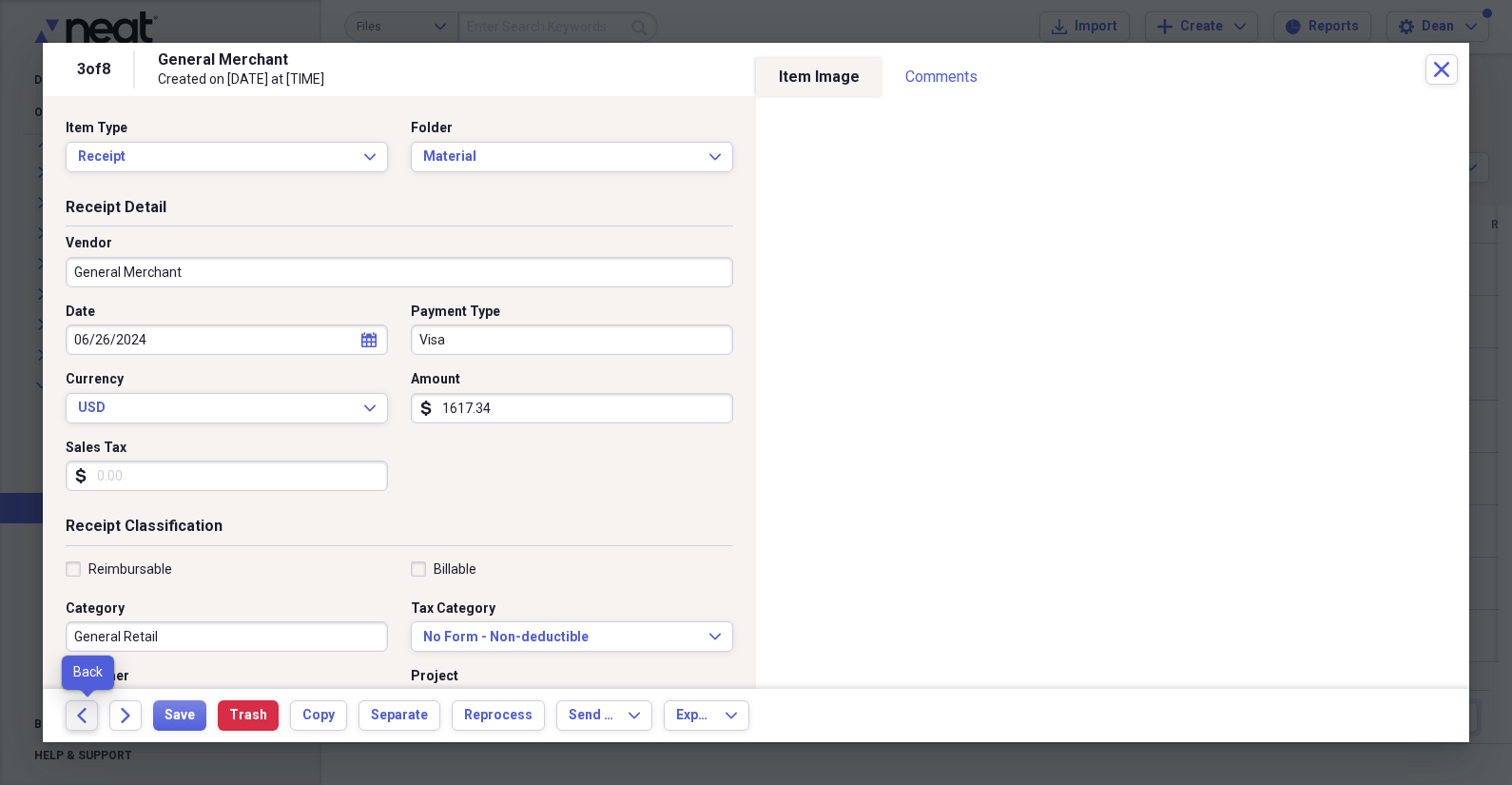 click on "Back" 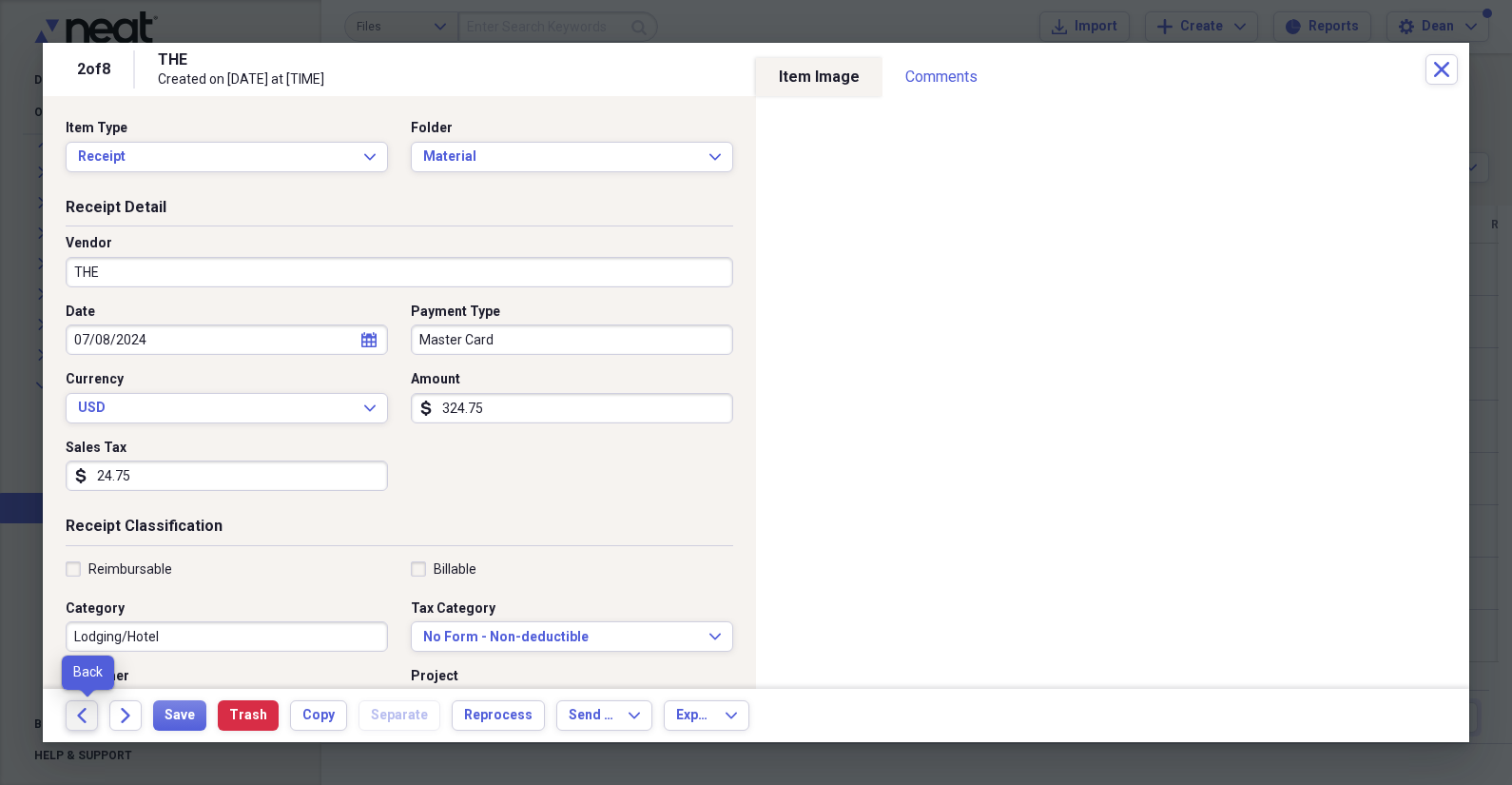 click on "Back" 